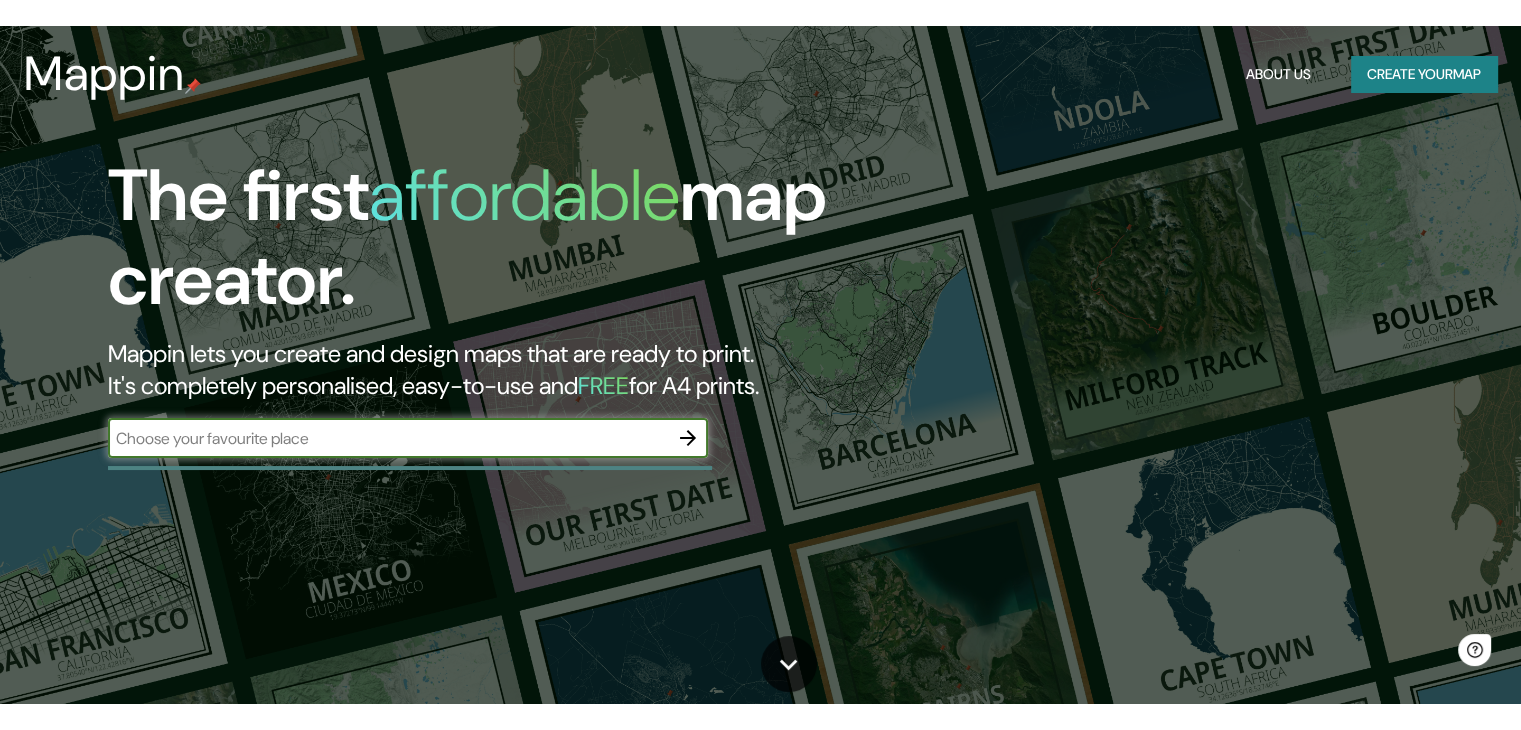 scroll, scrollTop: 0, scrollLeft: 0, axis: both 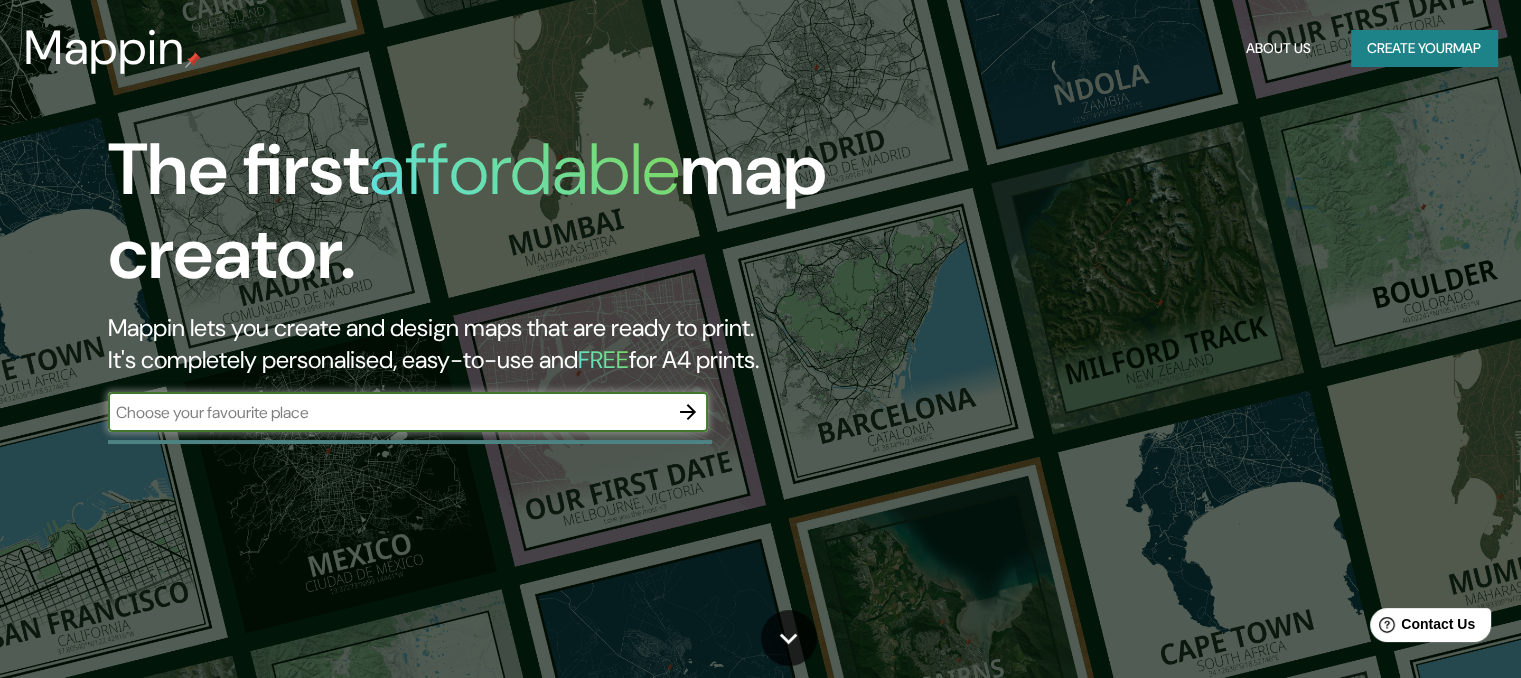 click on "Create your   map" at bounding box center [1424, 48] 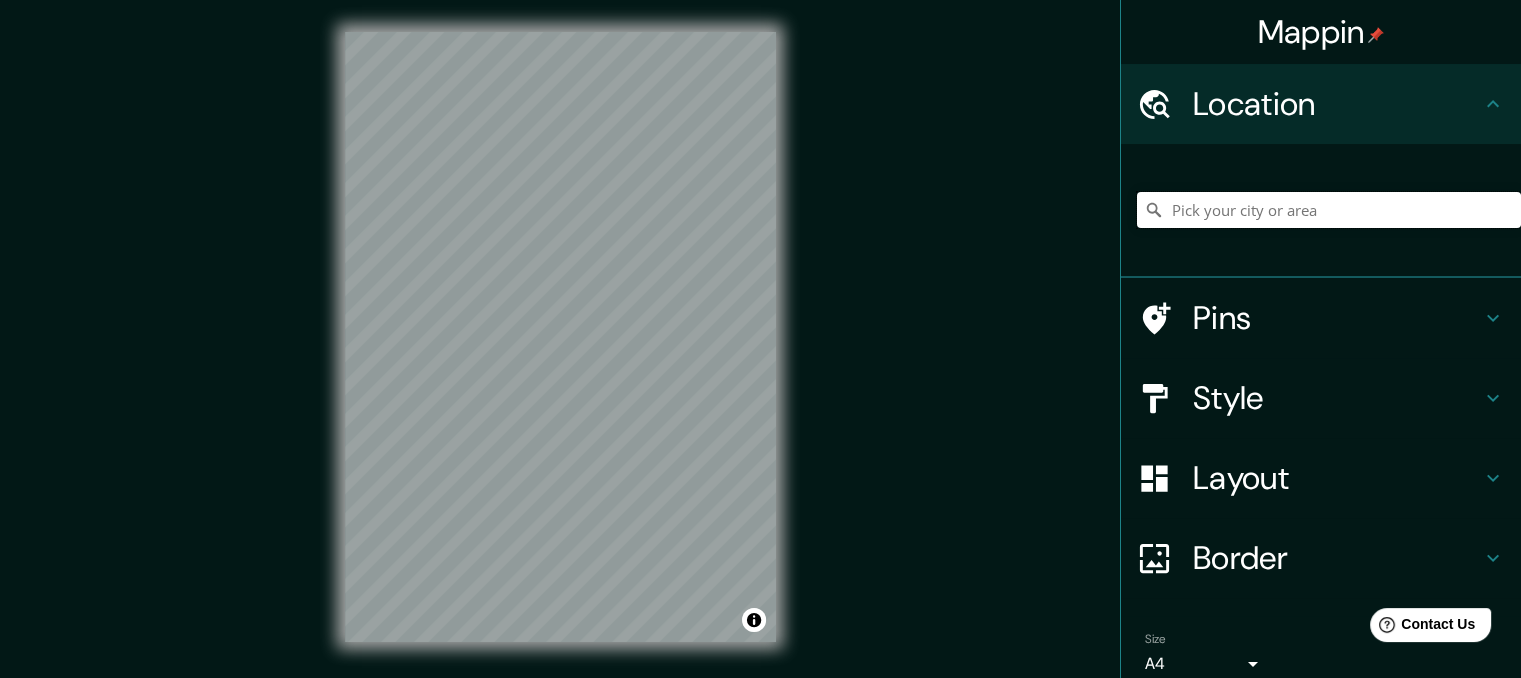click at bounding box center [1329, 210] 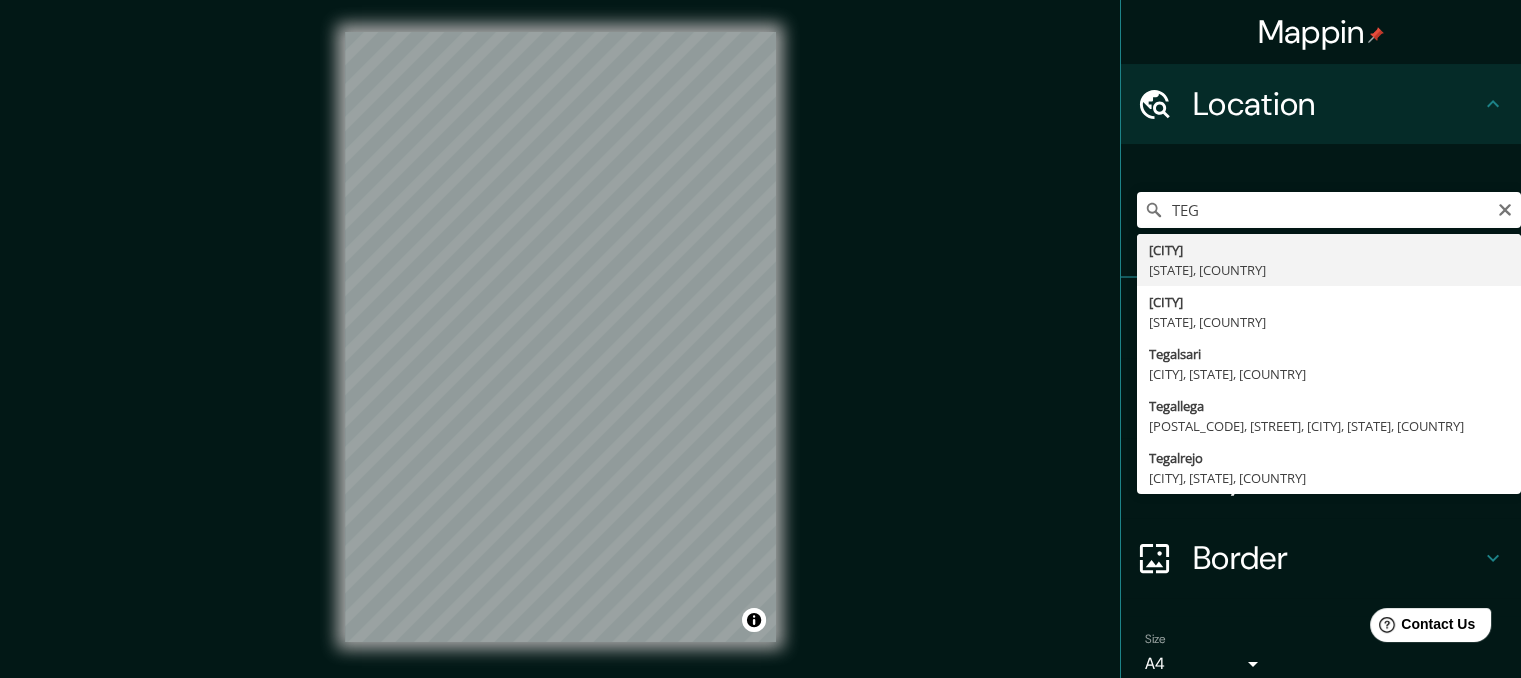 type on "[CITY], [STATE], [COUNTRY]" 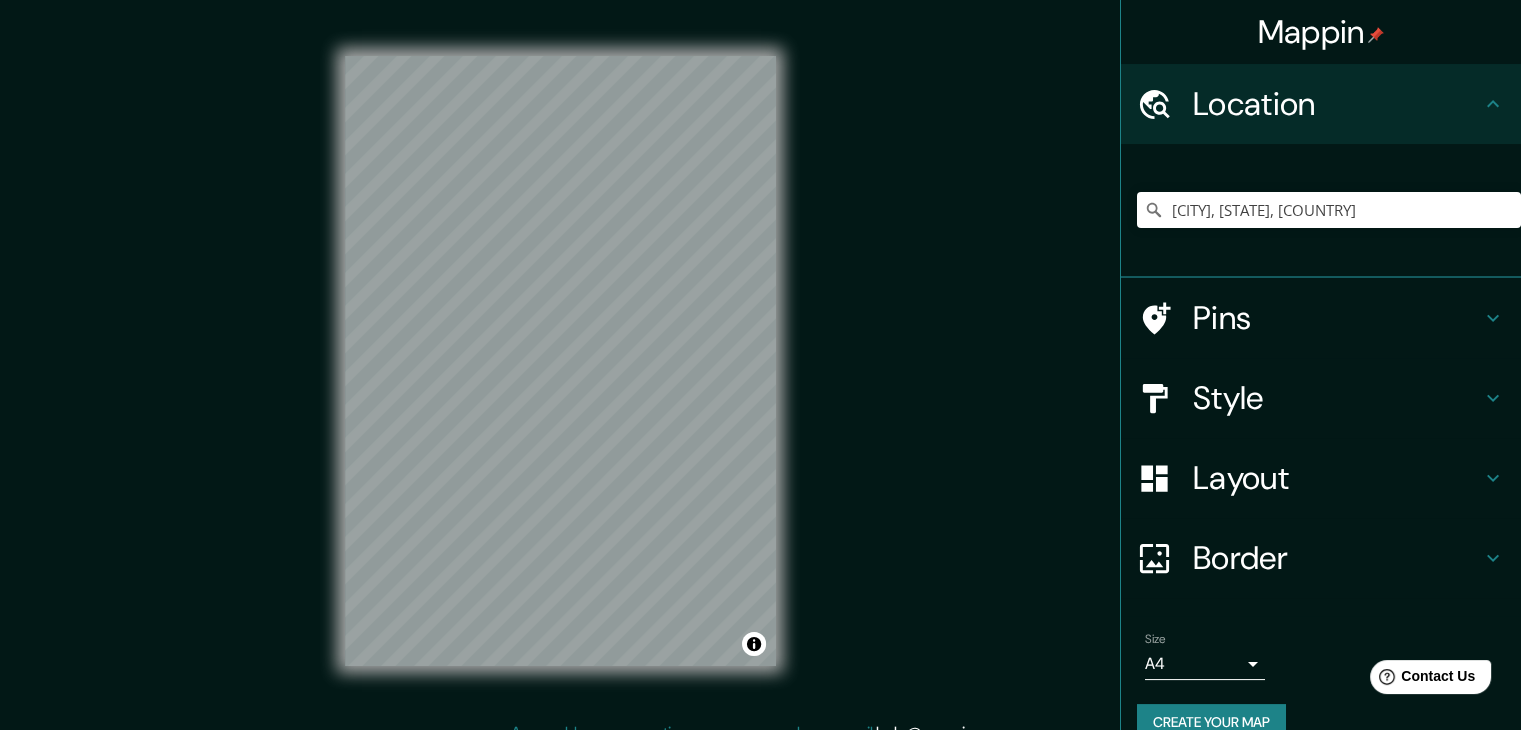 click 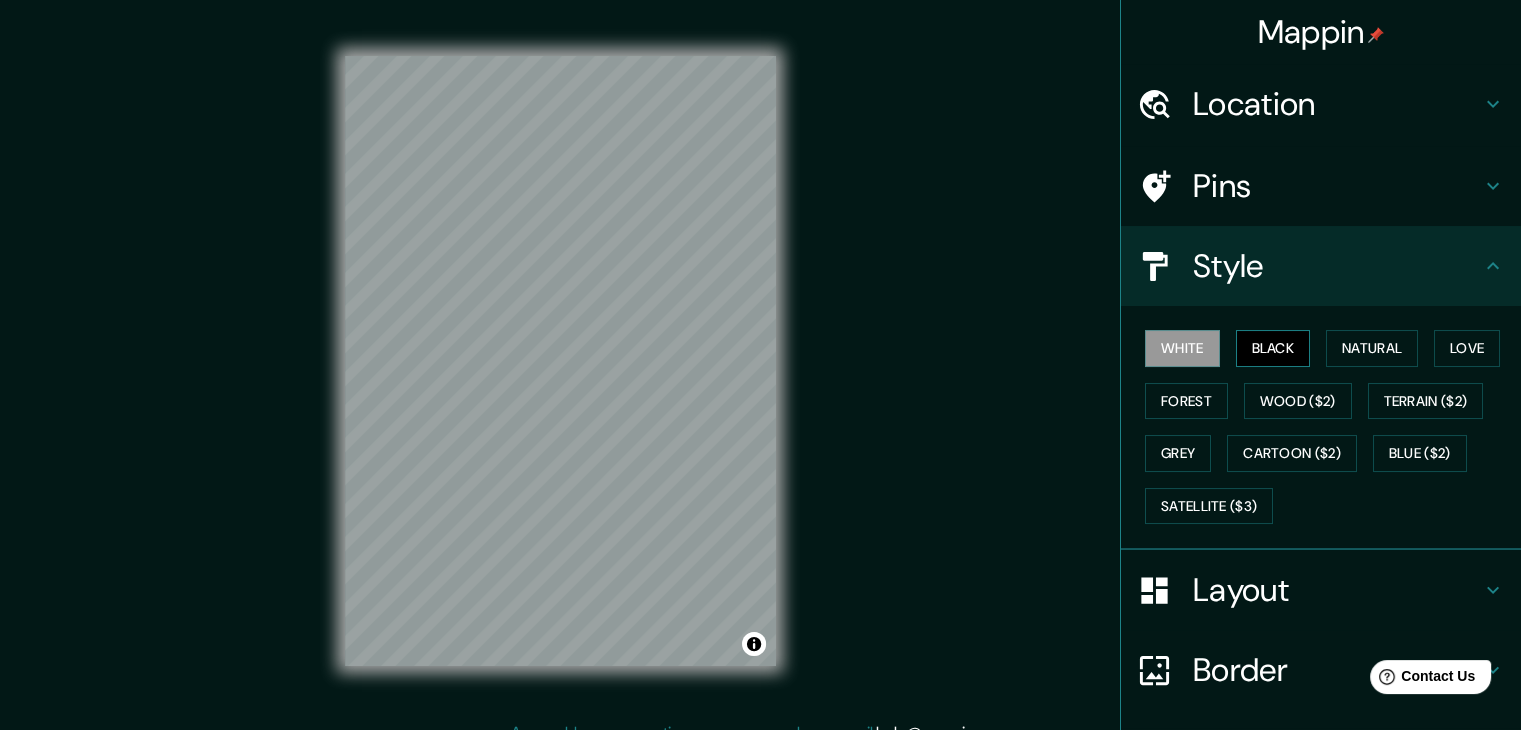 click on "Black" at bounding box center (1273, 348) 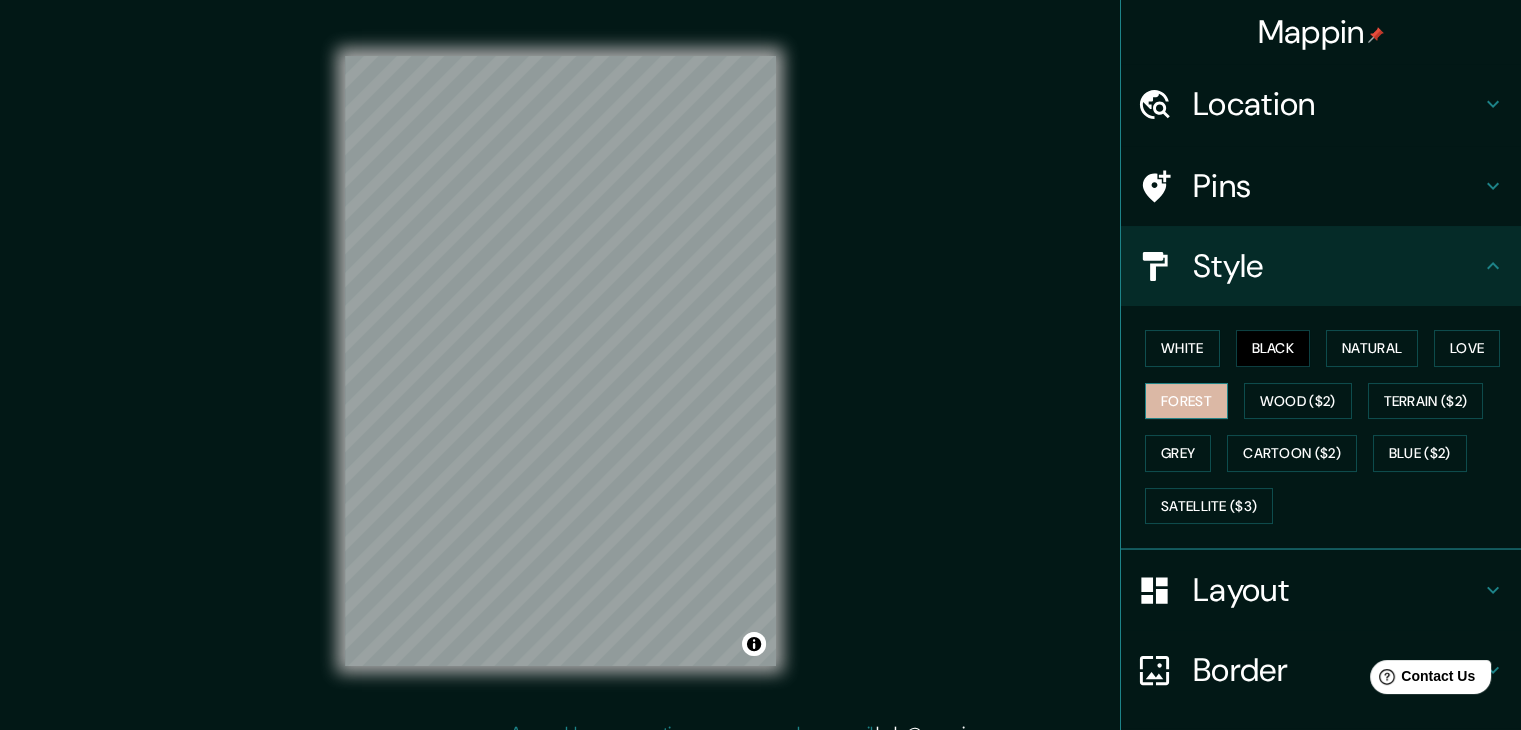 click on "Forest" at bounding box center (1186, 401) 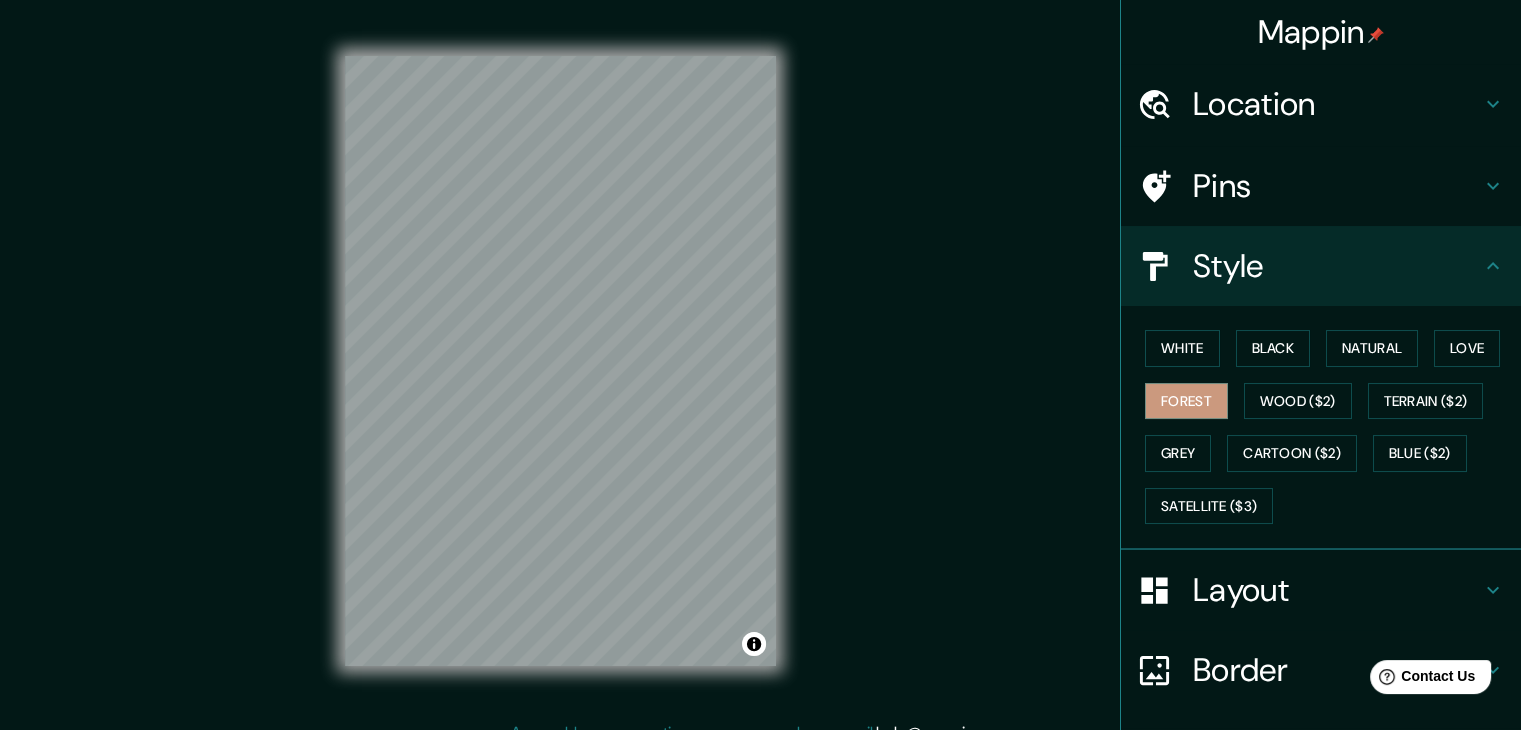 click on "Mappin Location [CITY], [STATE], [COUNTRY] Pins Style White Black Natural Love Forest Wood ($2) Terrain ($2) Grey Cartoon ($2) Blue ($2) Satellite ($3) Layout Border Choose a border.  Hint : you can make layers of the frame opaque to create some cool effects. None Simple Transparent Fancy Size A4 single Create your map © Mapbox   © OpenStreetMap   Improve this map Any problems, suggestions, or concerns please email    help@example.com . . ." at bounding box center [760, 376] 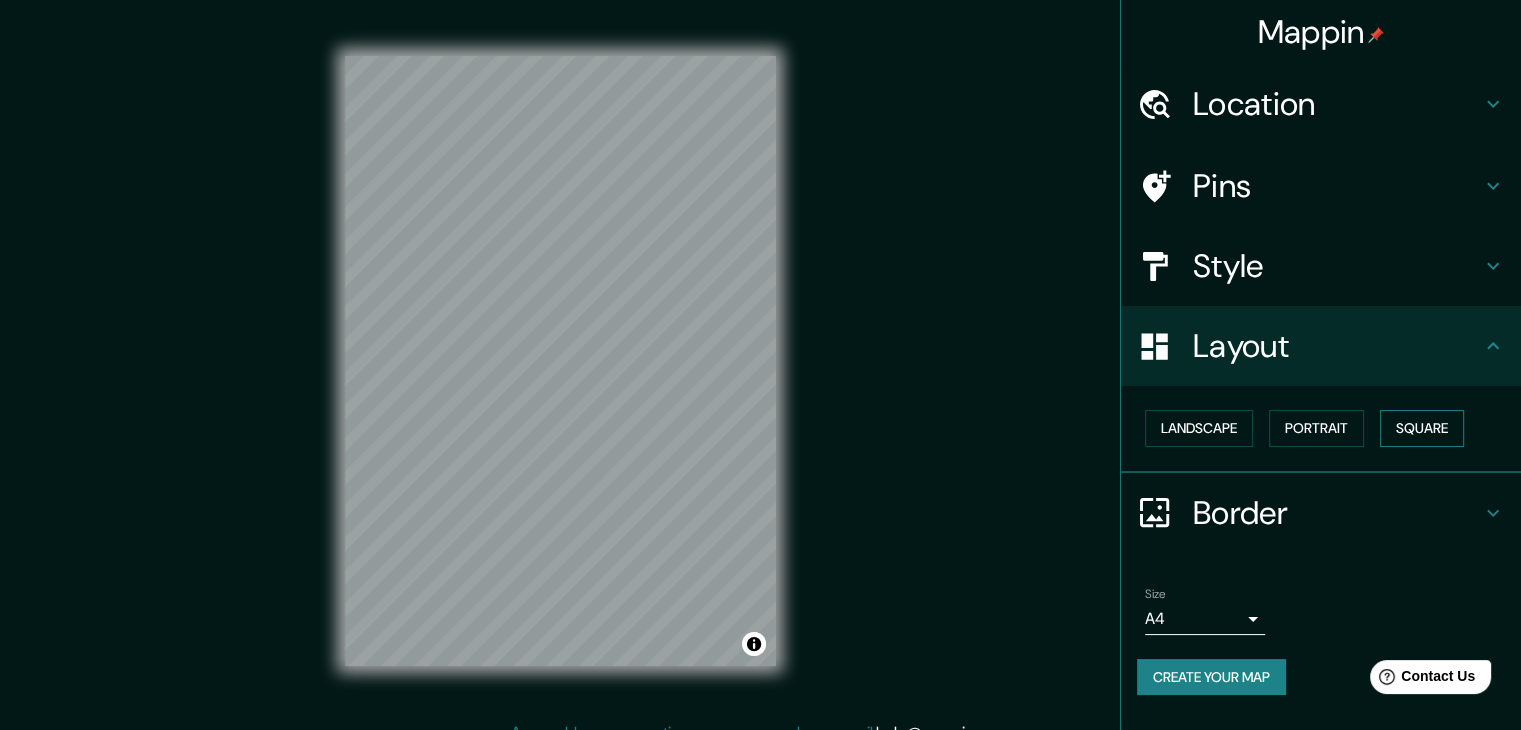 click on "Square" at bounding box center [1422, 428] 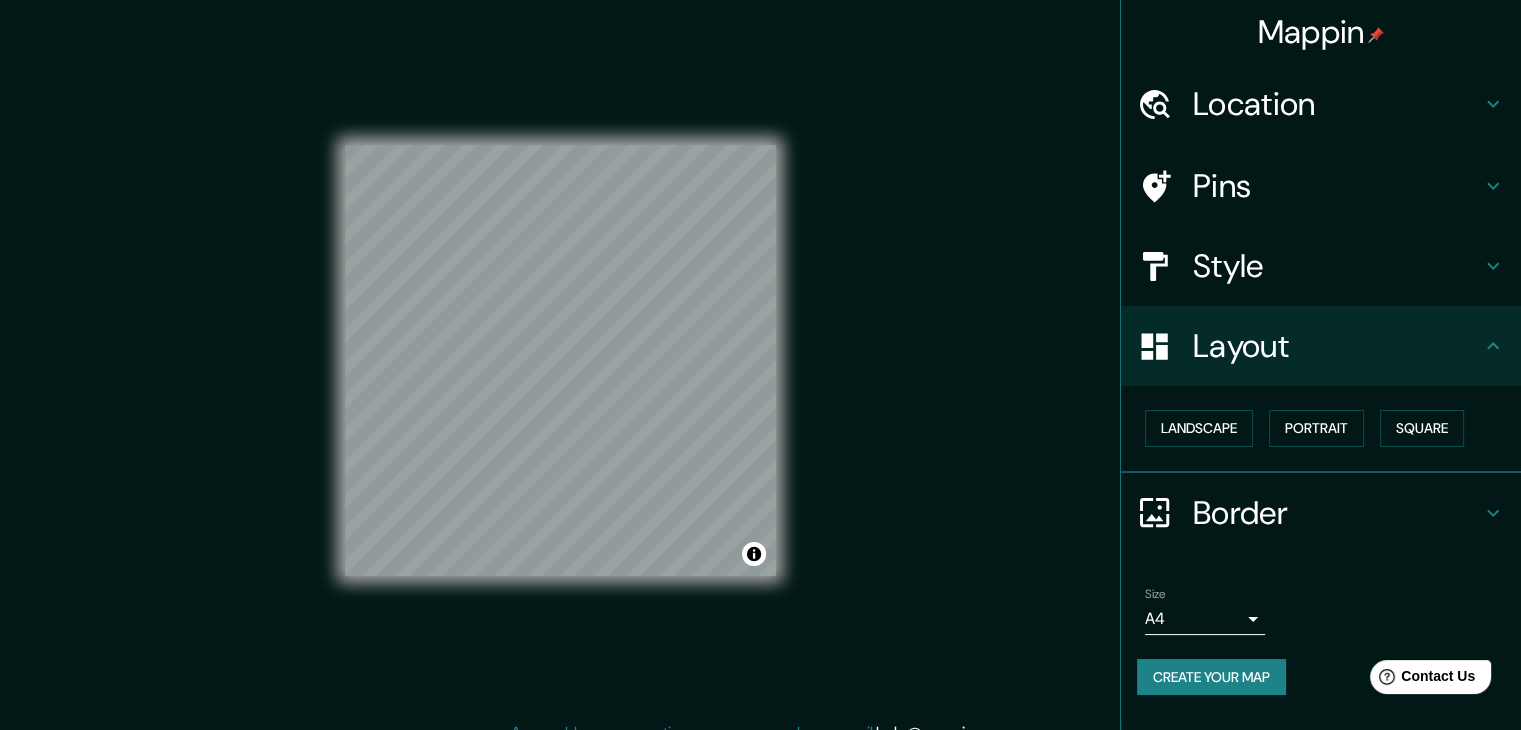 click on "Mappin Location [CITY], [STATE], [COUNTRY] Pins Style Layout Landscape Portrait Square Border Choose a border.  Hint : you can make layers of the frame opaque to create some cool effects. None Simple Transparent Fancy Size A4 single Create your map © Mapbox   © OpenStreetMap   Improve this map Any problems, suggestions, or concerns please email    help@example.com . . ." at bounding box center [760, 376] 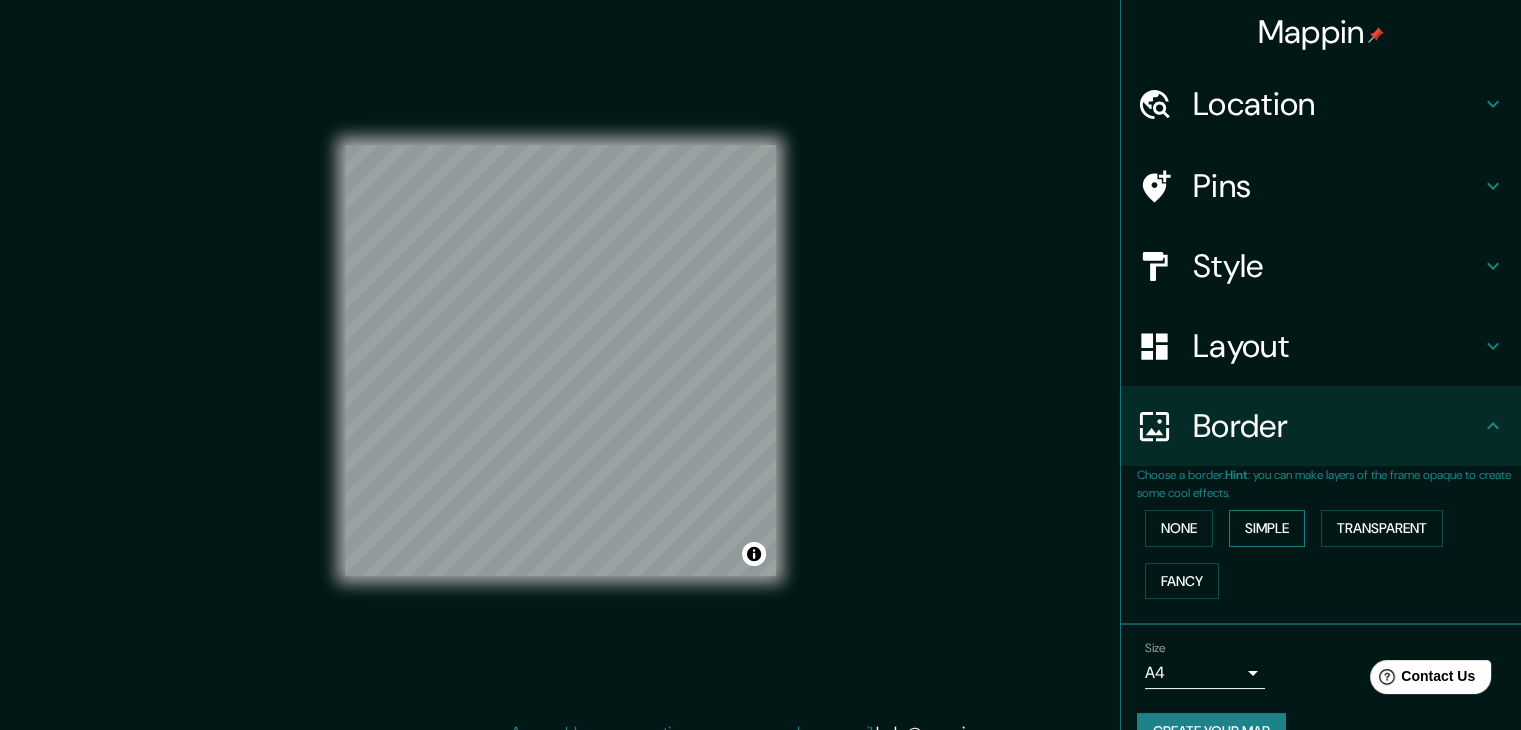click on "Simple" at bounding box center (1267, 528) 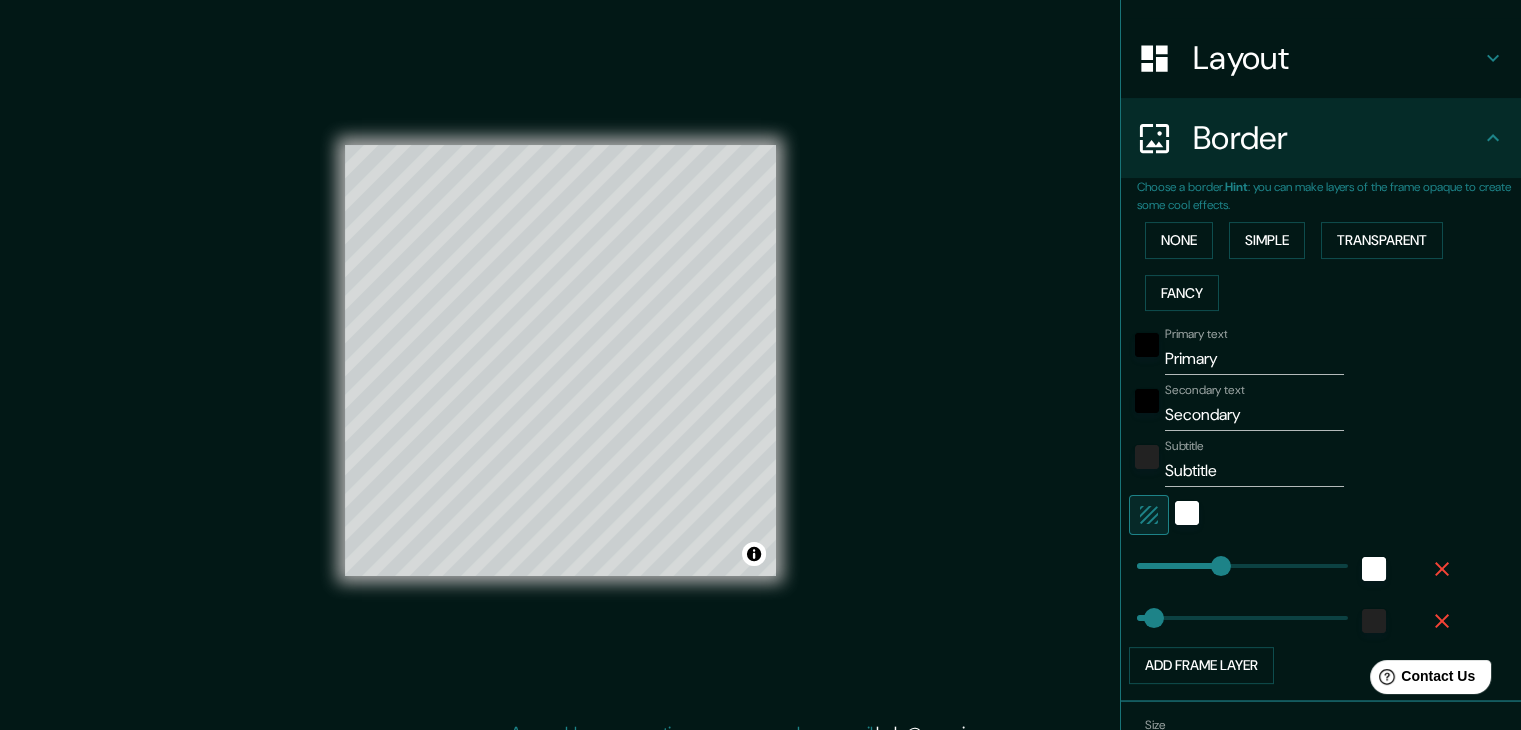scroll, scrollTop: 300, scrollLeft: 0, axis: vertical 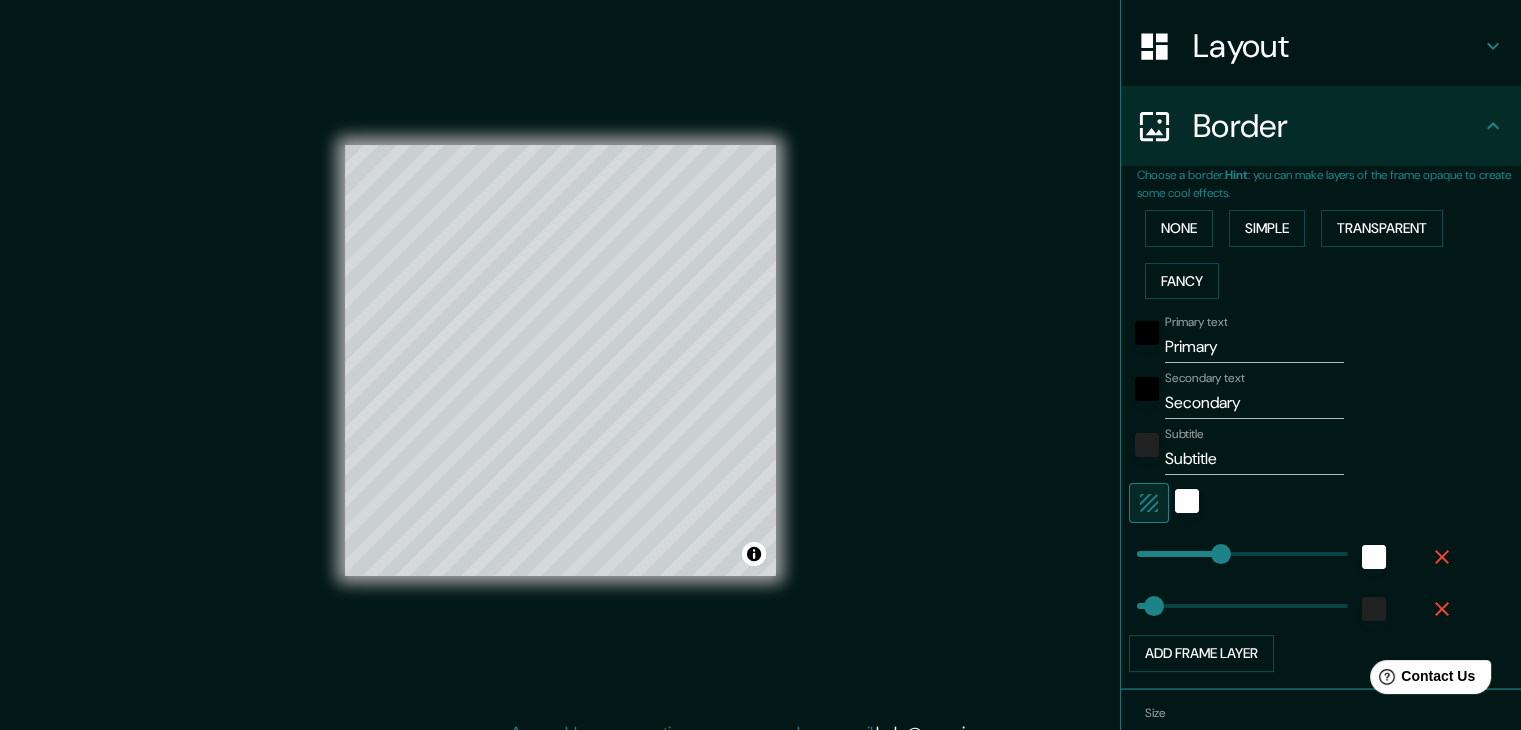 click on "Subtitle" at bounding box center (1254, 459) 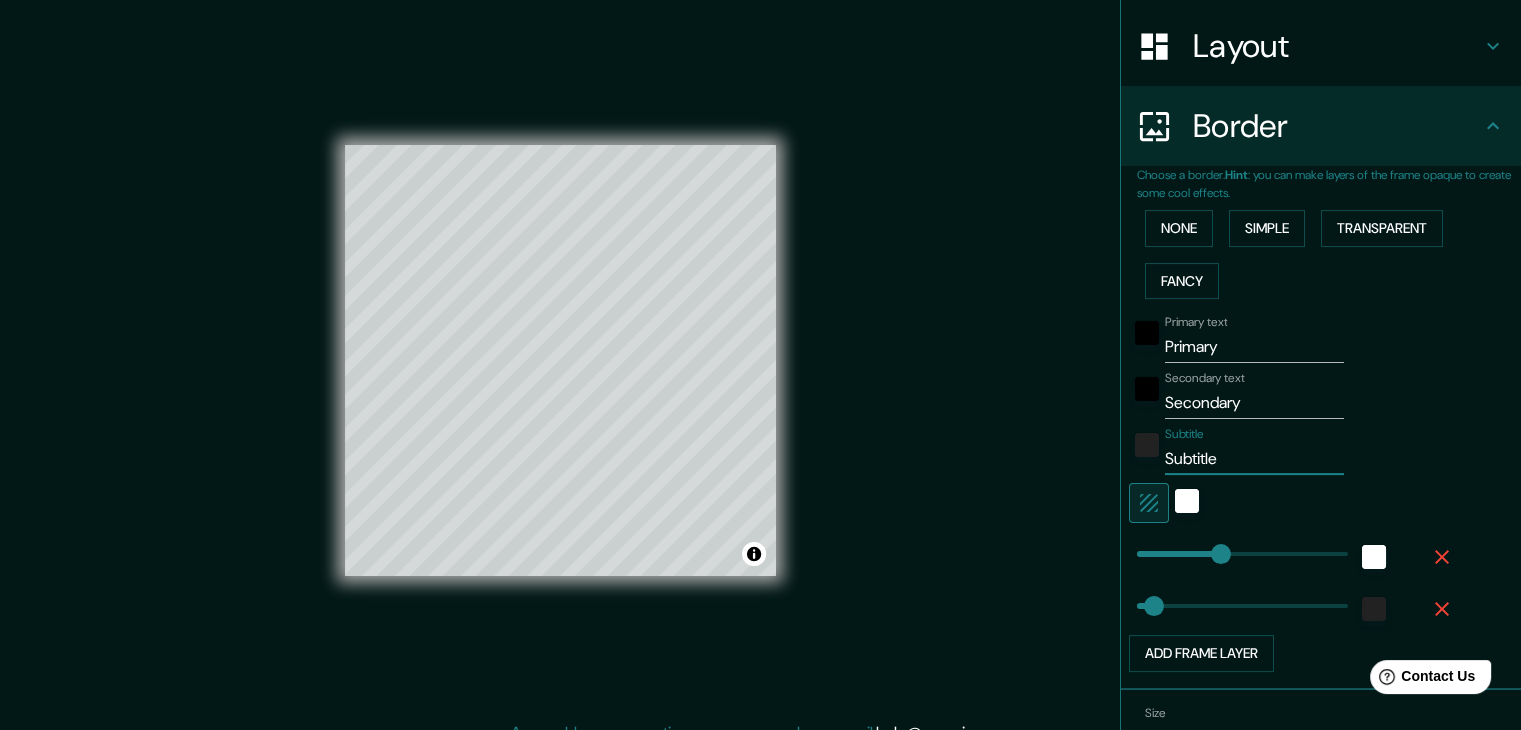 click on "Subtitle" at bounding box center (1254, 459) 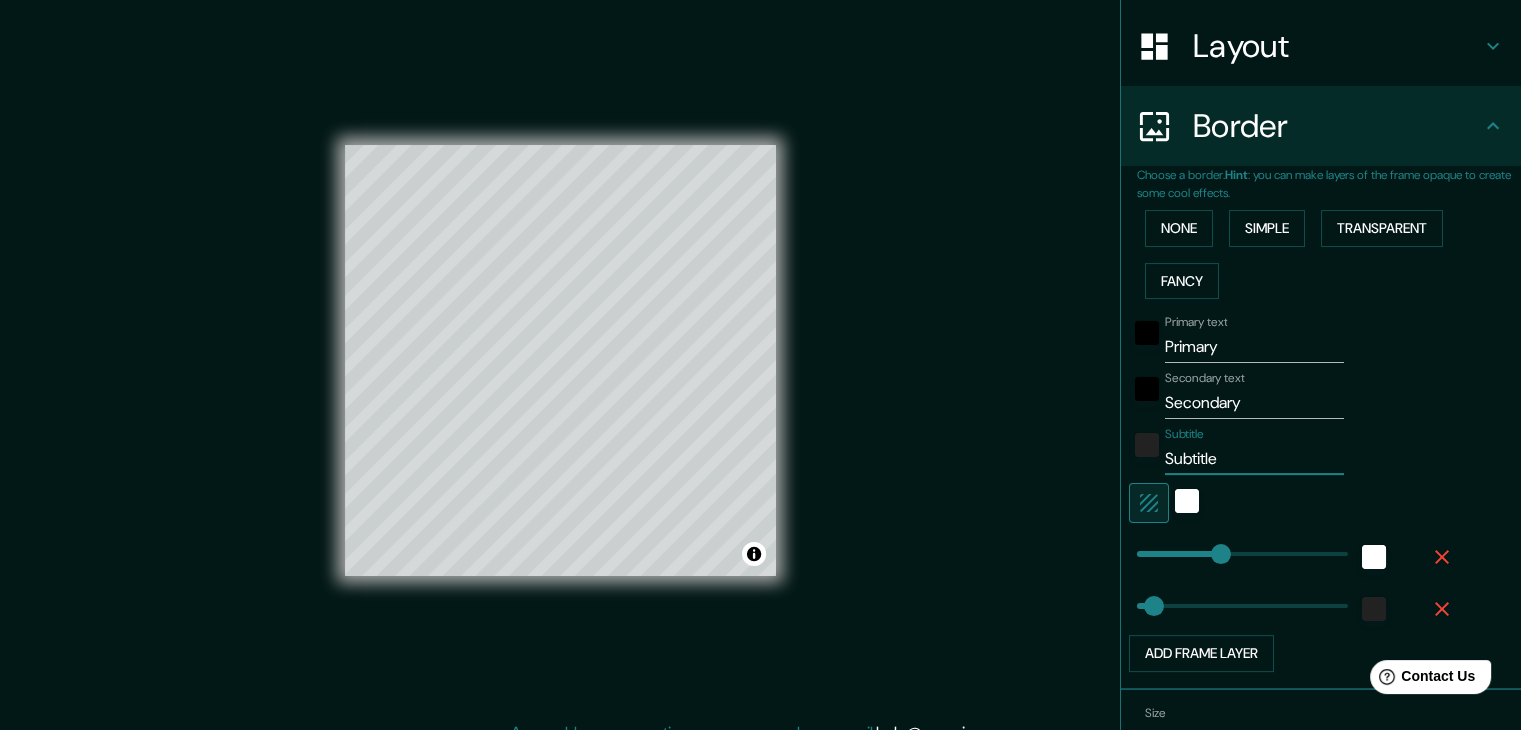 type 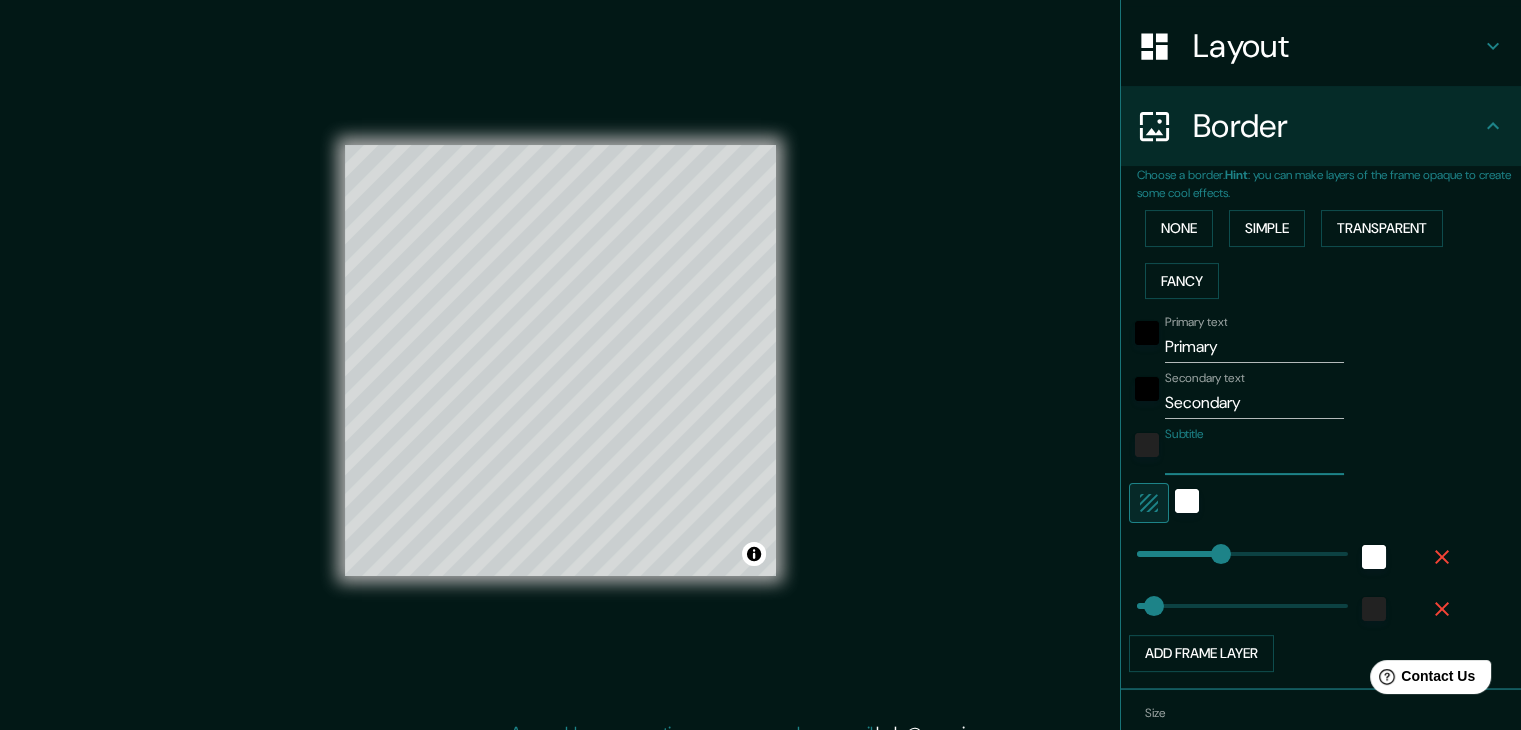type on "172" 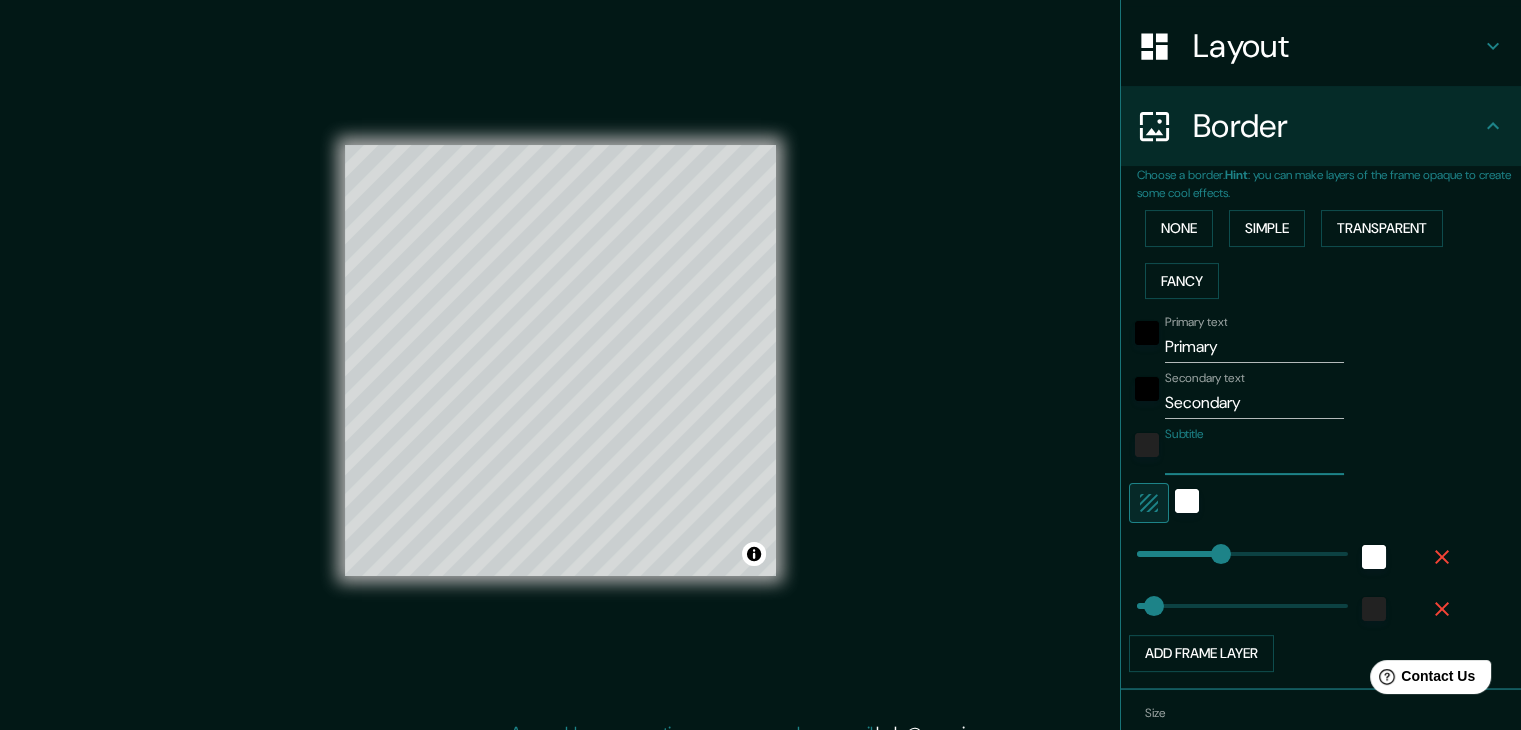 type 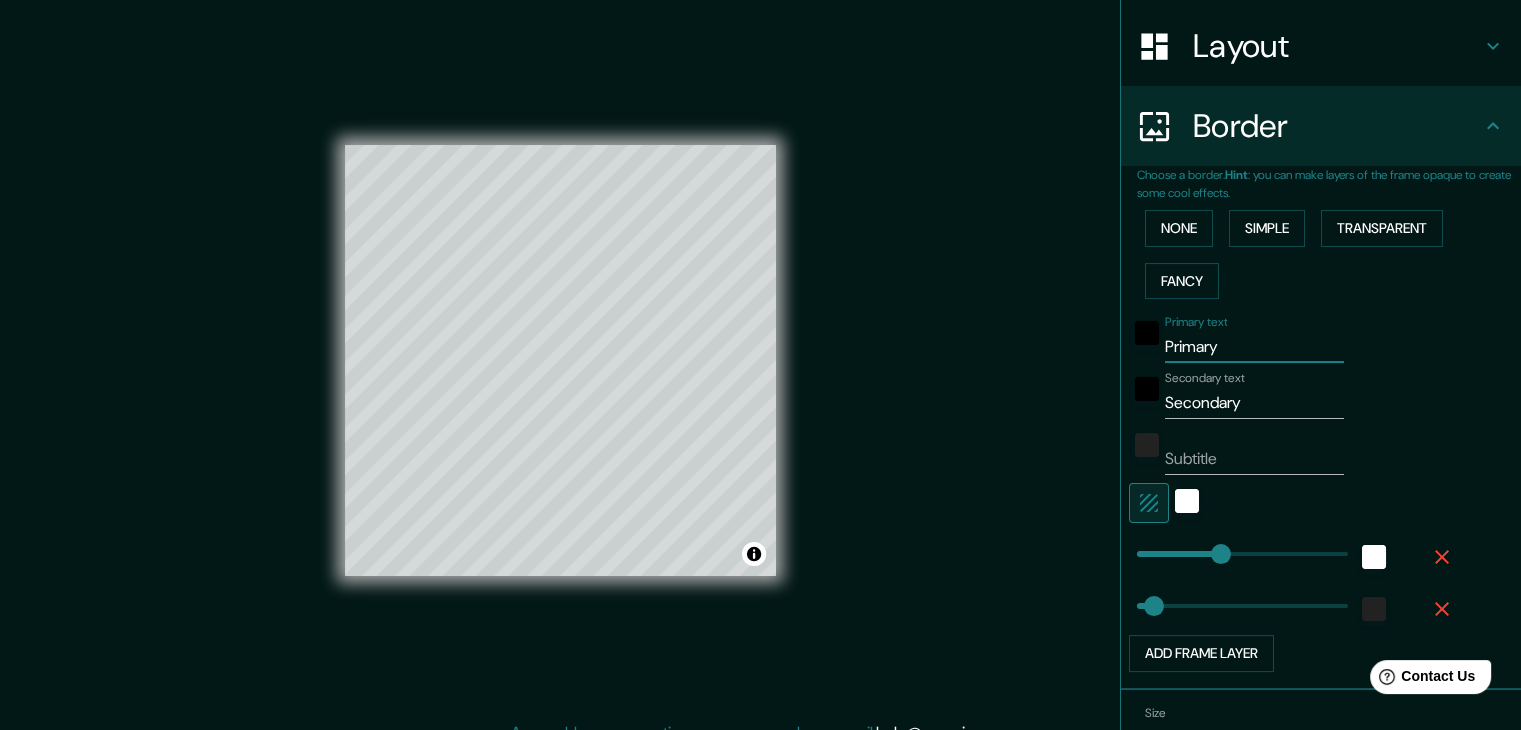 click on "Primary" at bounding box center (1254, 347) 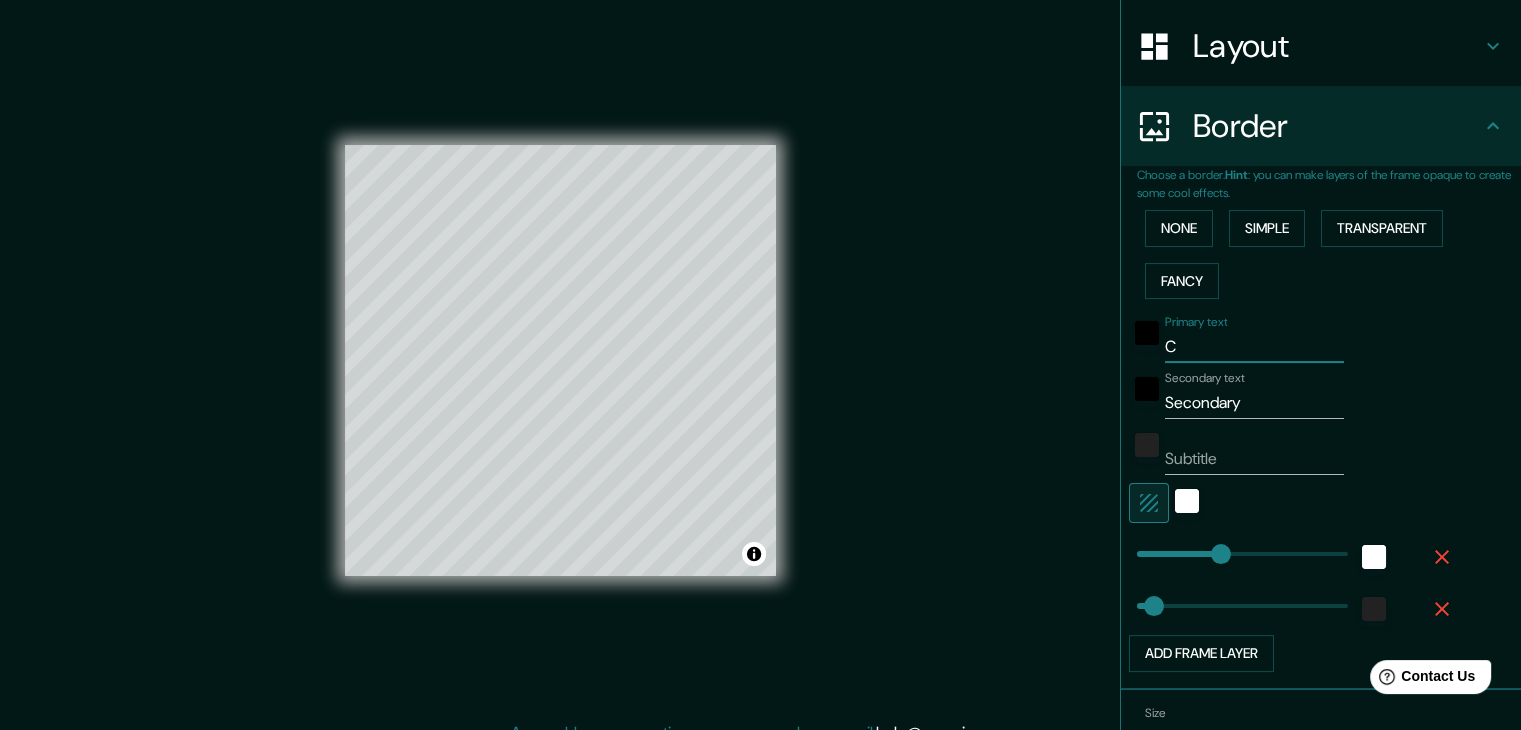 type on "CO" 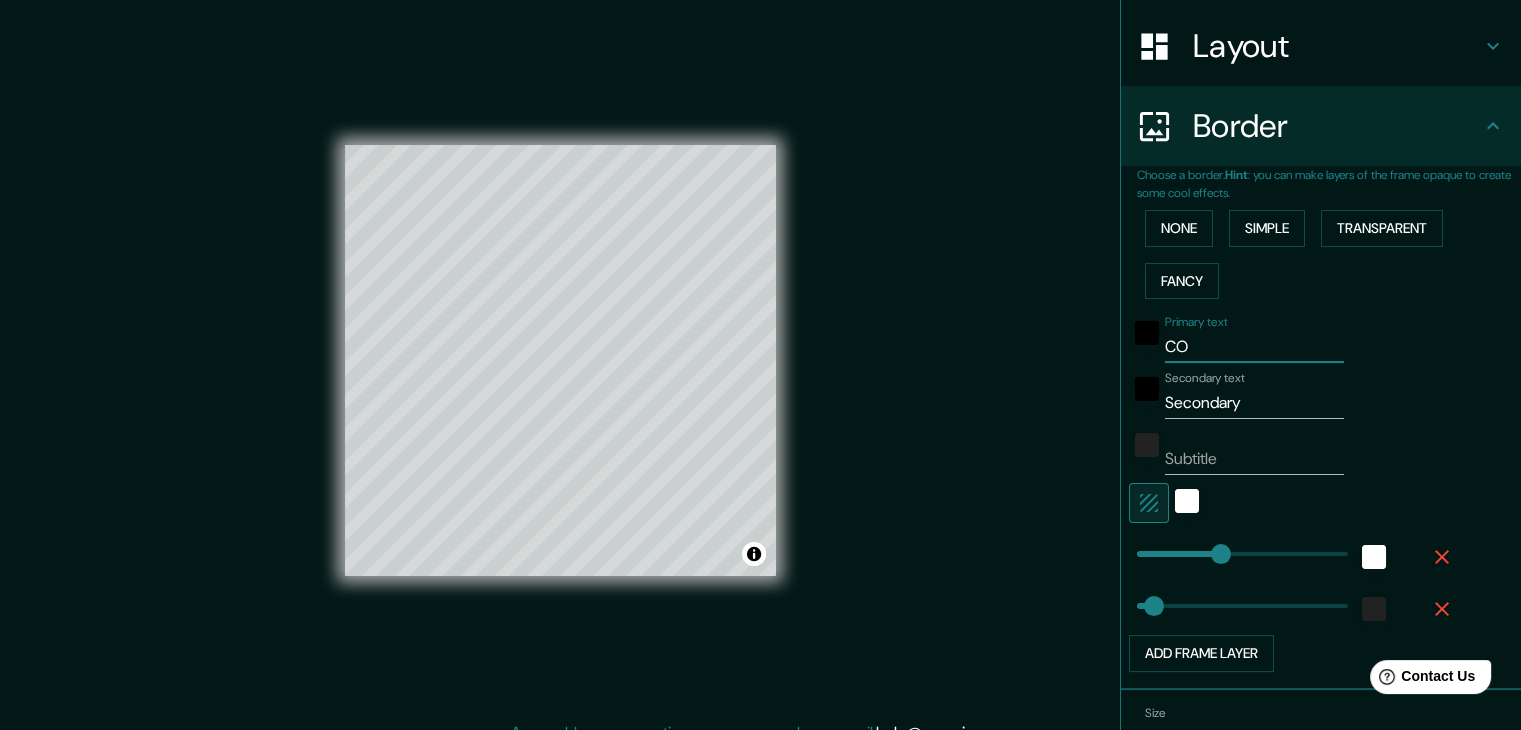 type on "172" 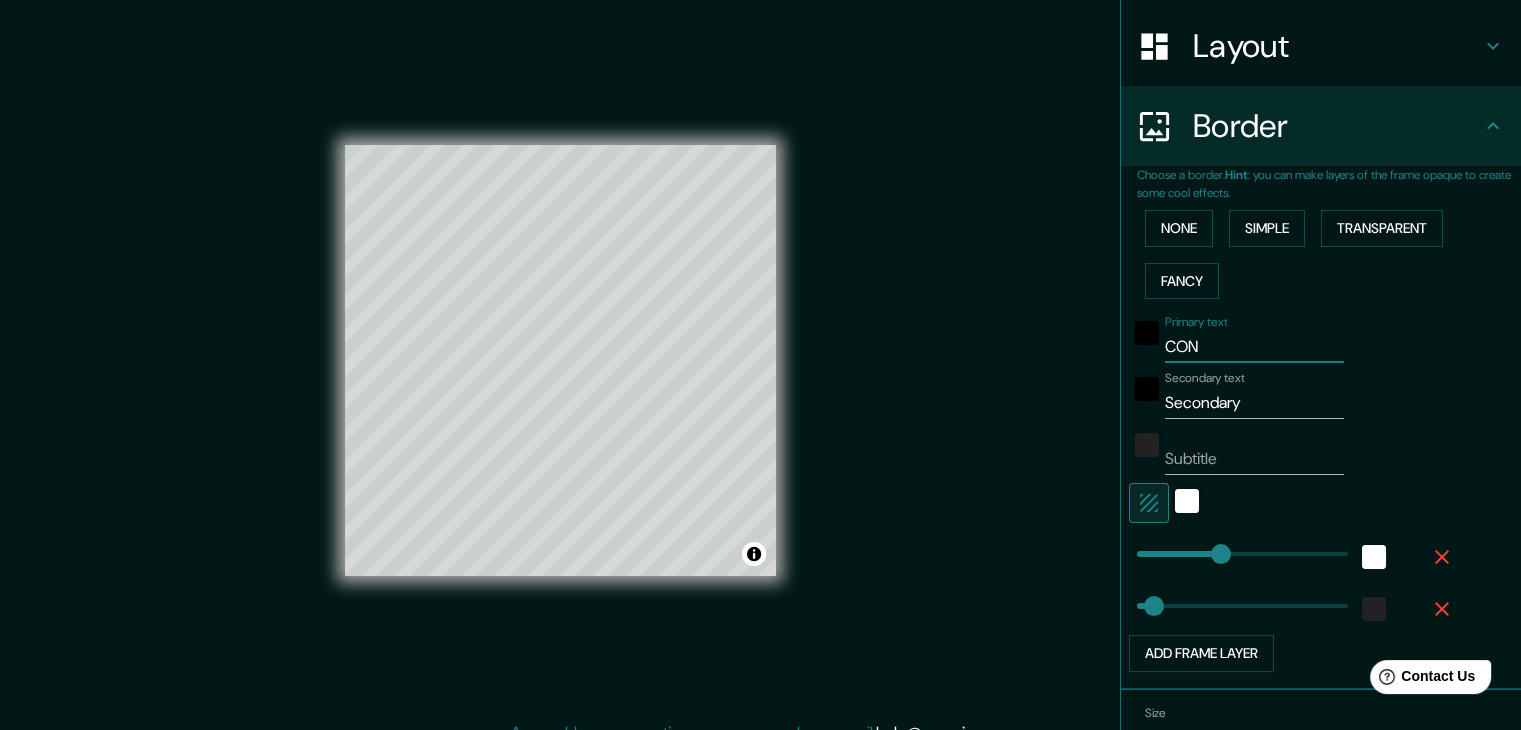 type on "172" 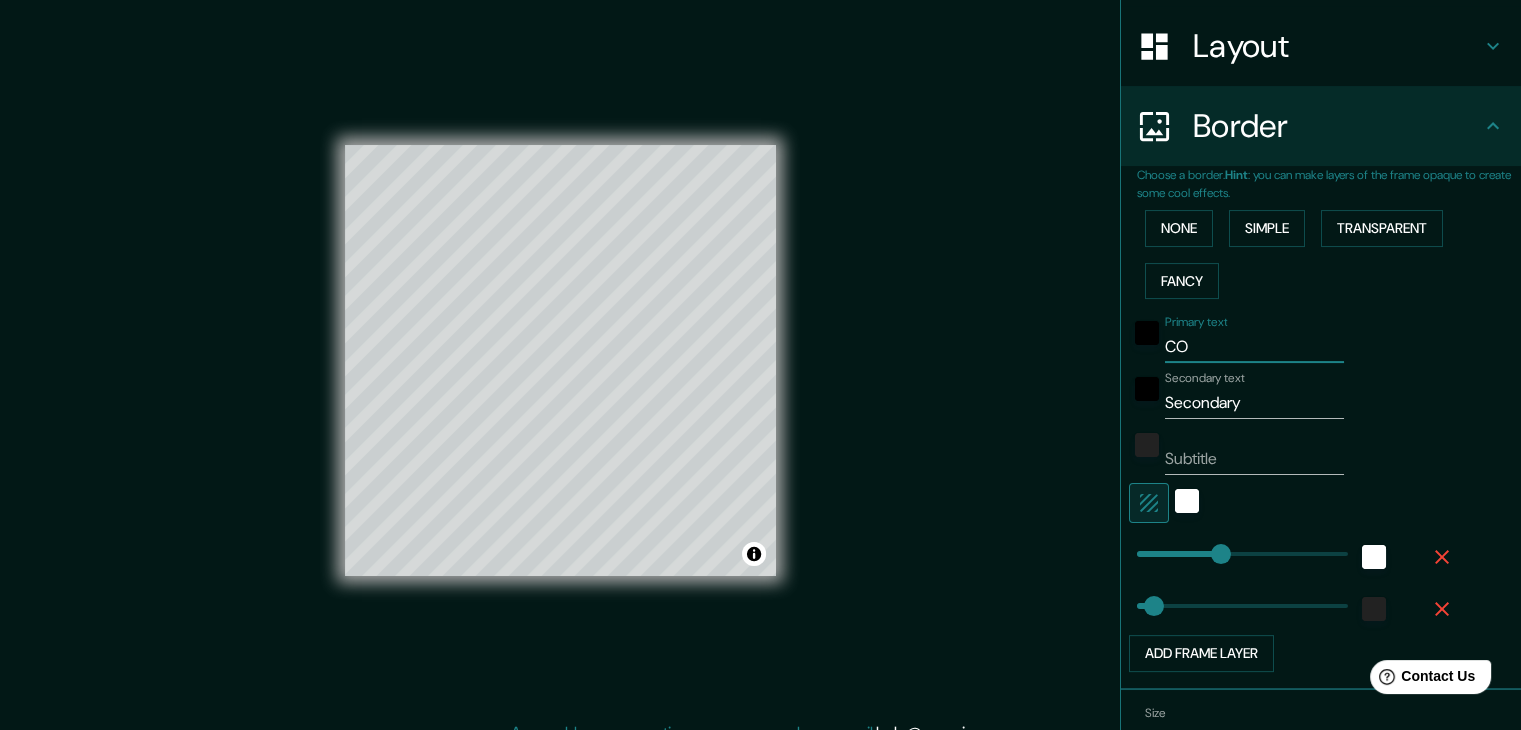 type on "C" 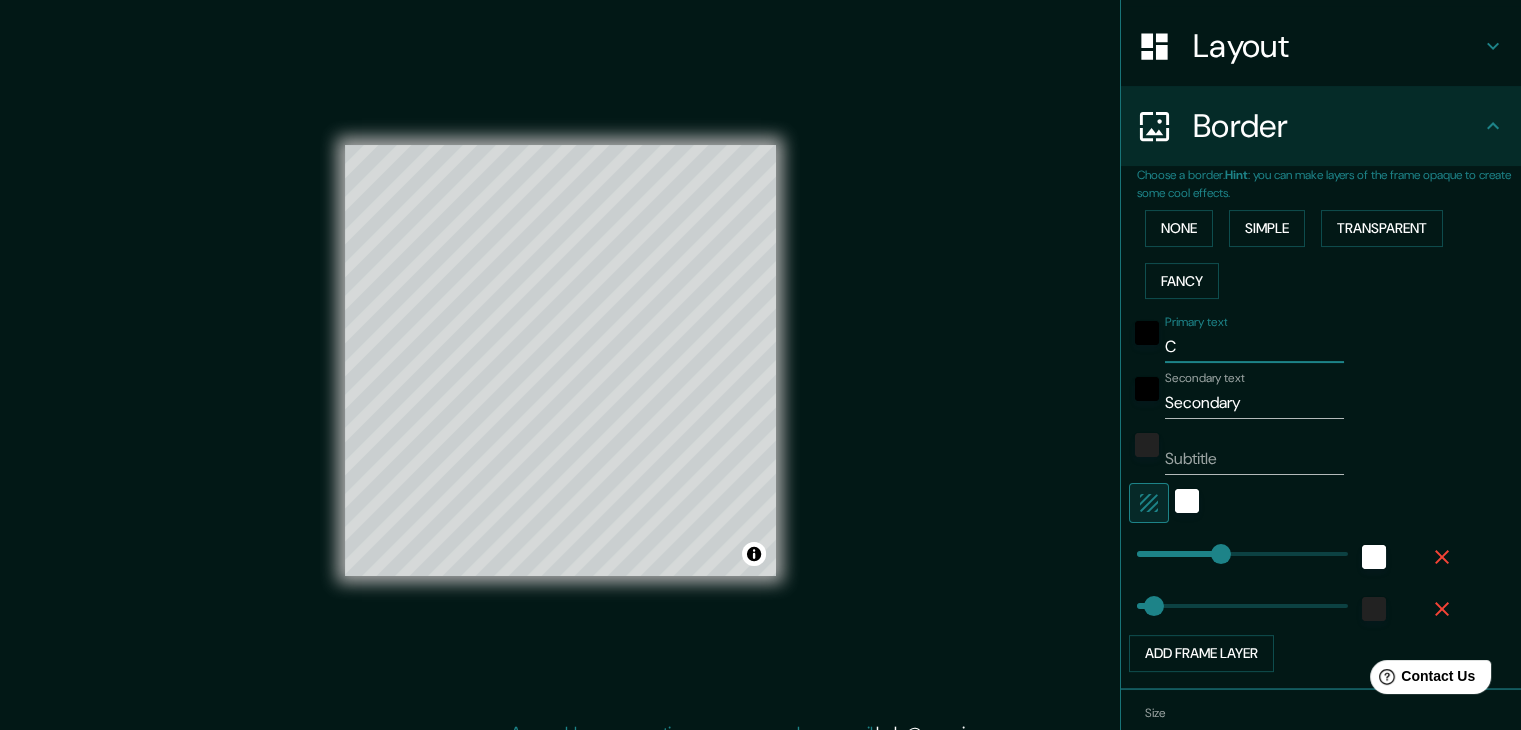 type on "172" 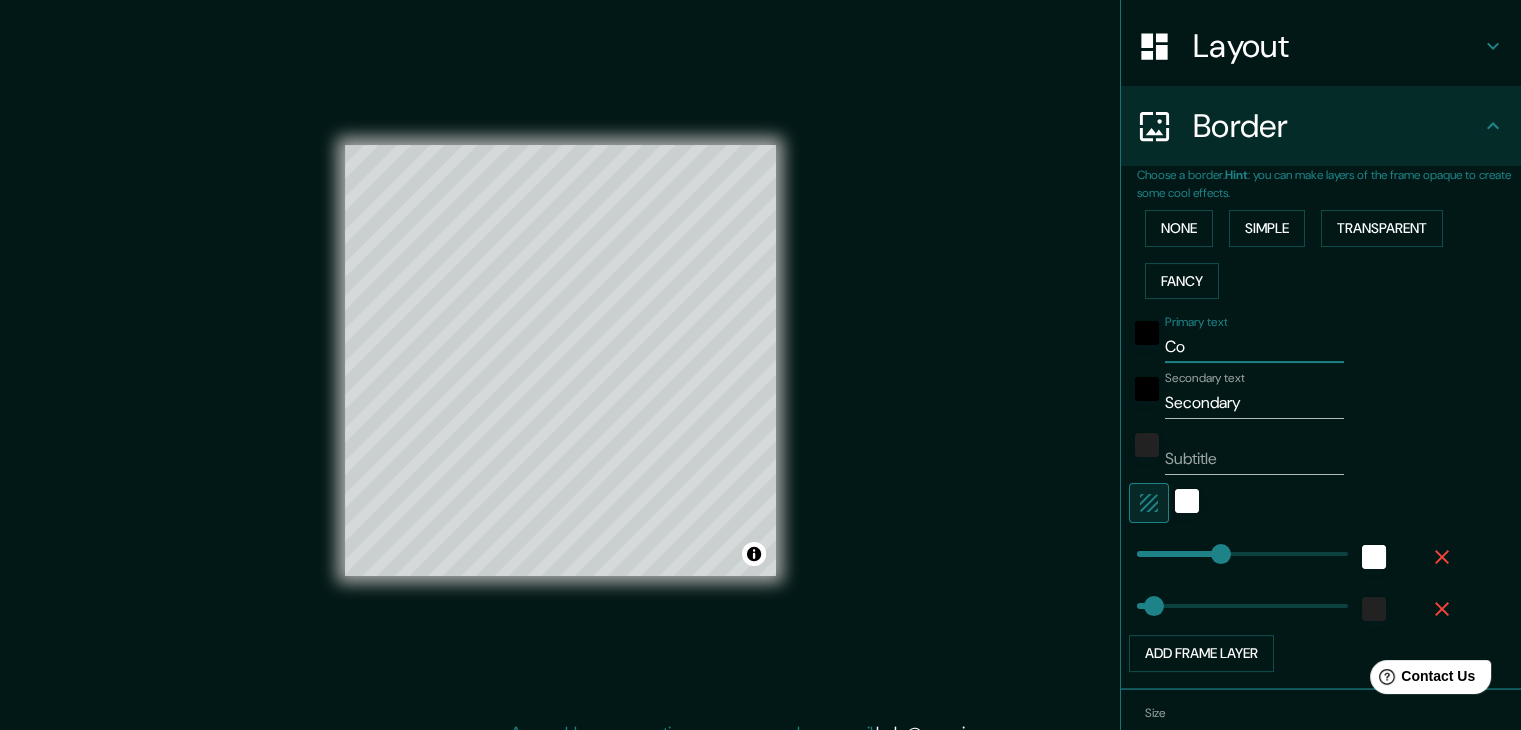type on "Con" 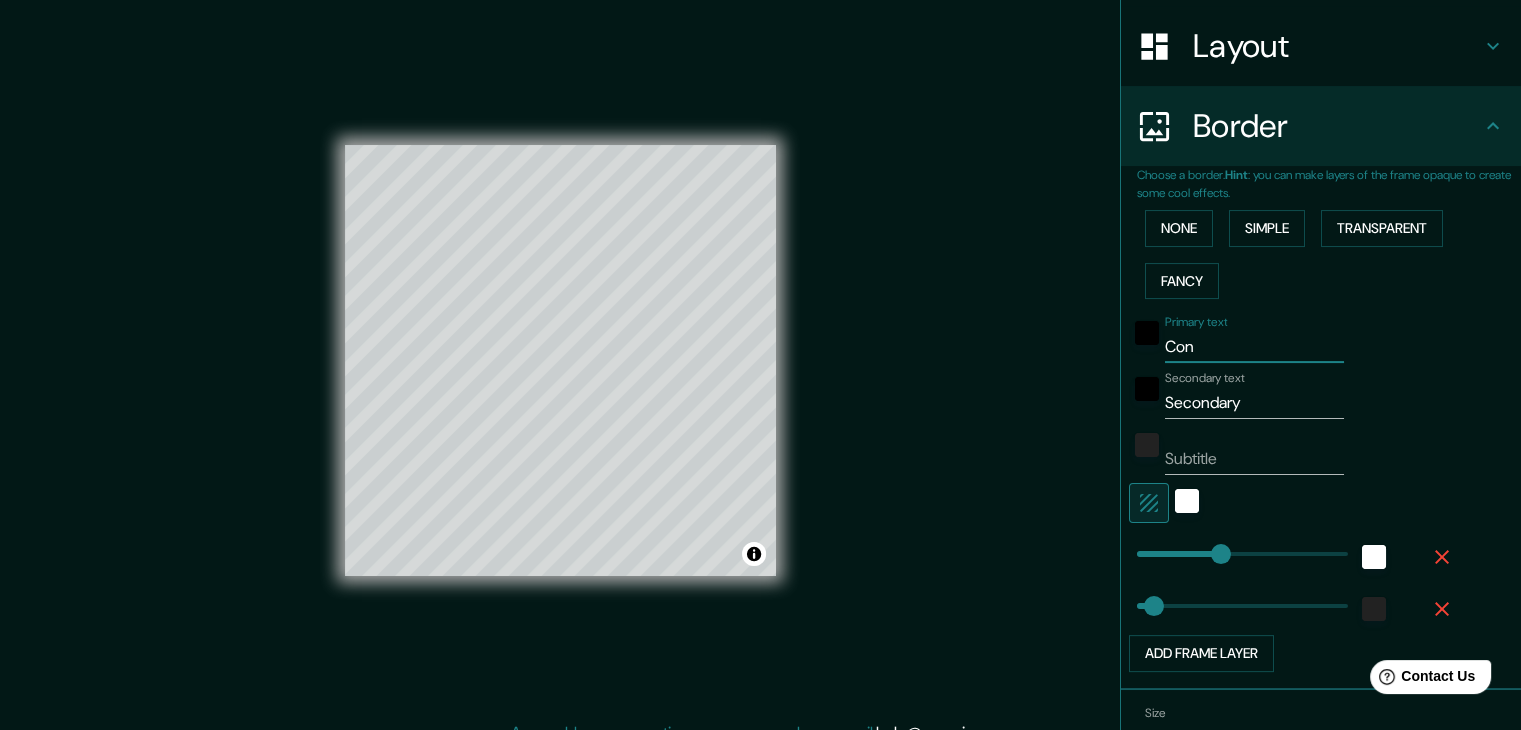 type on "Cond" 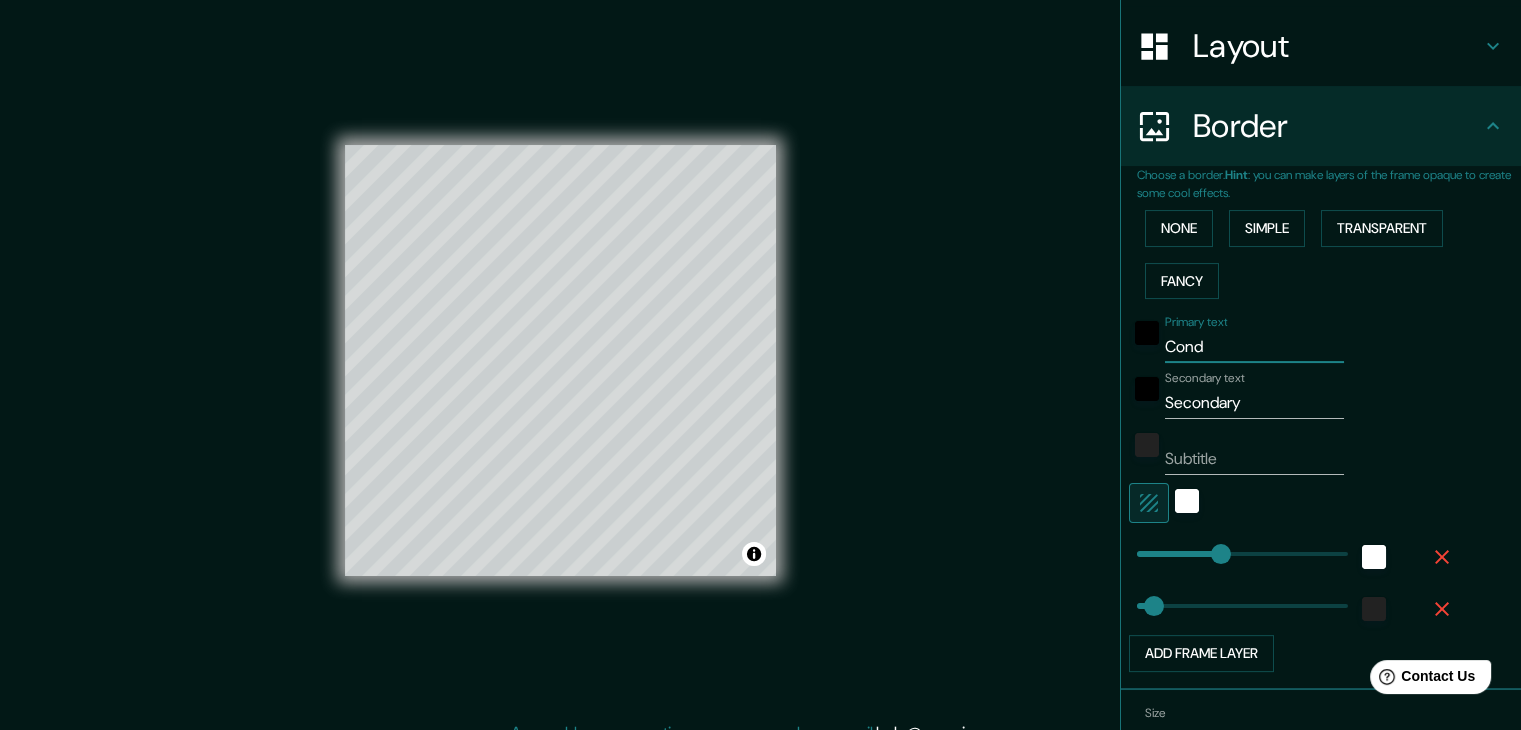 type on "Condo" 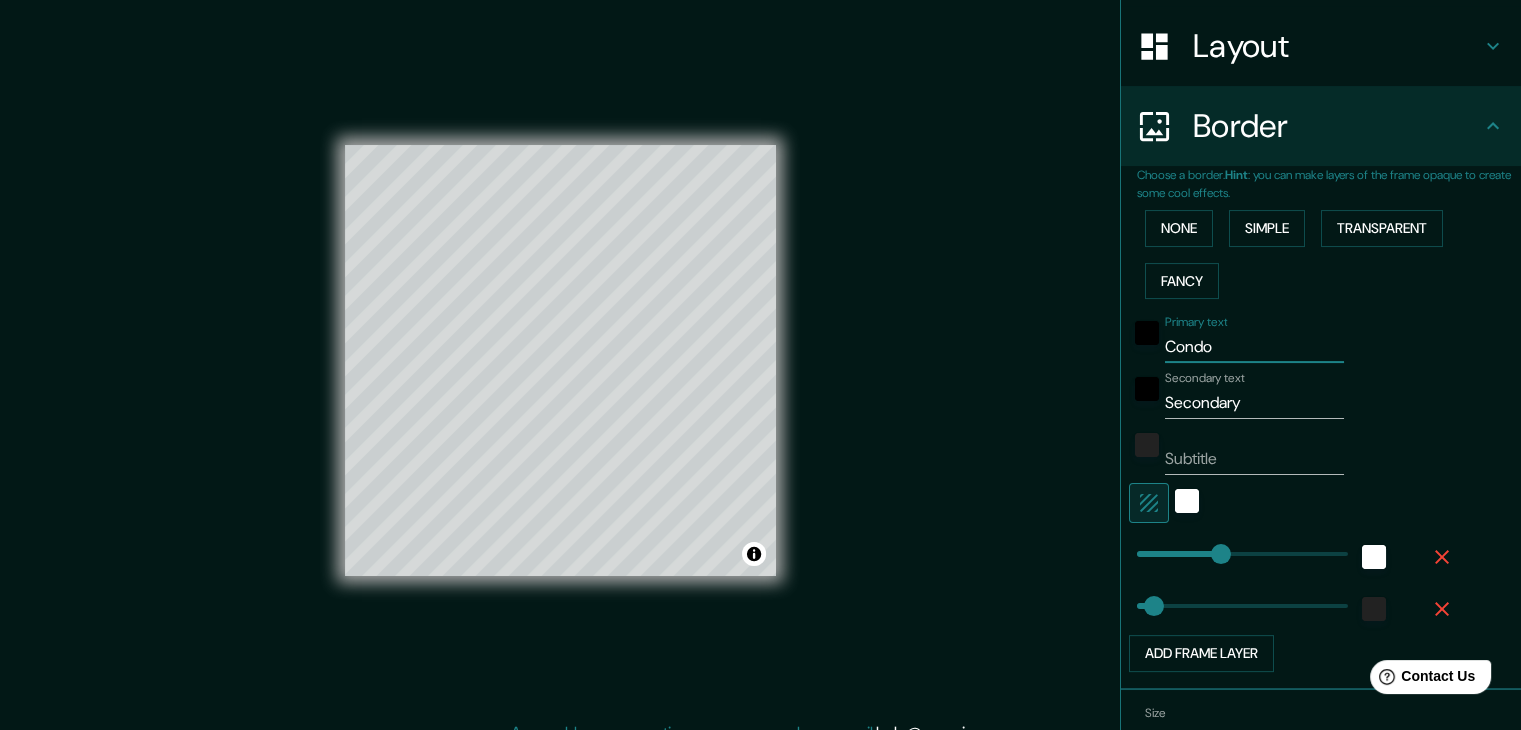 type on "172" 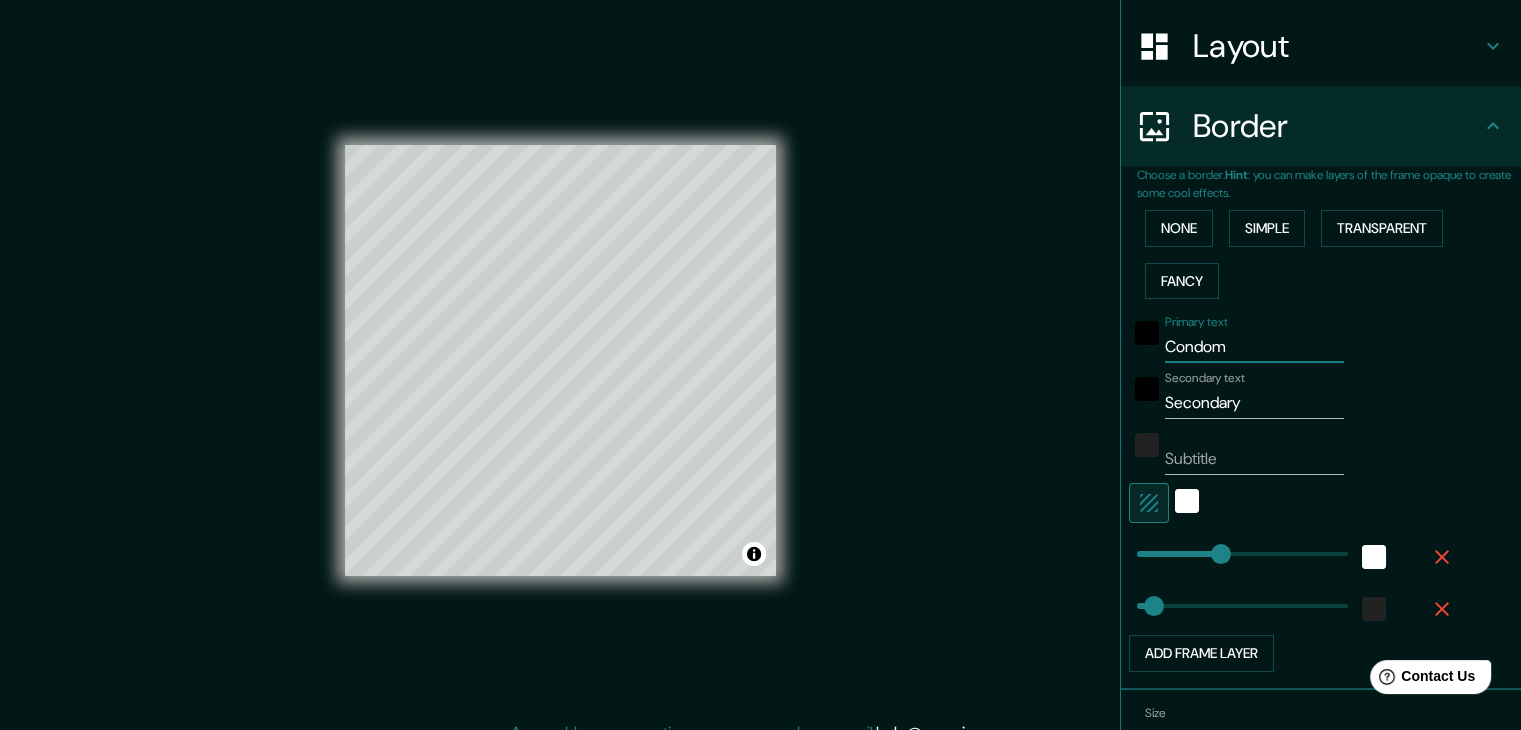 type on "Condomi" 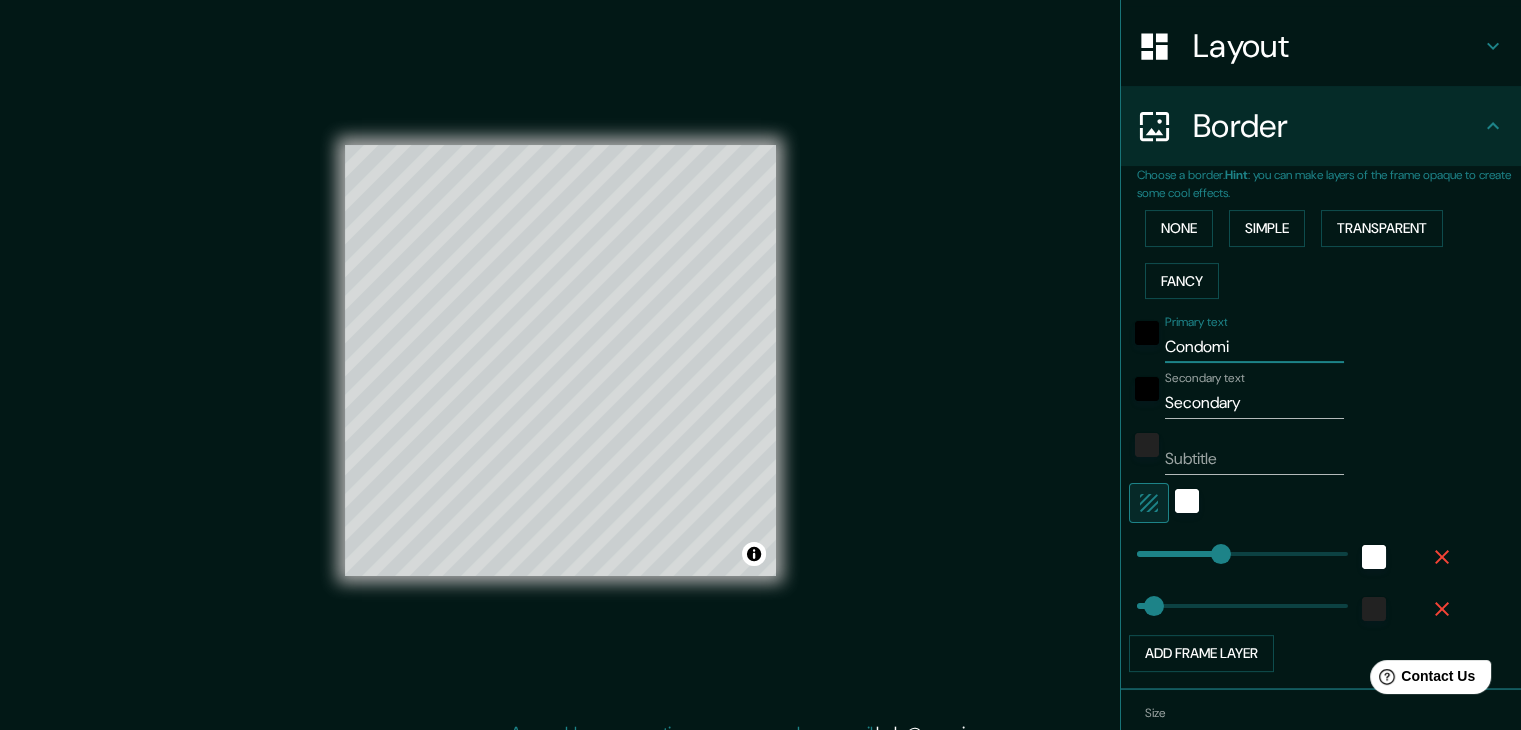 type on "Condomin" 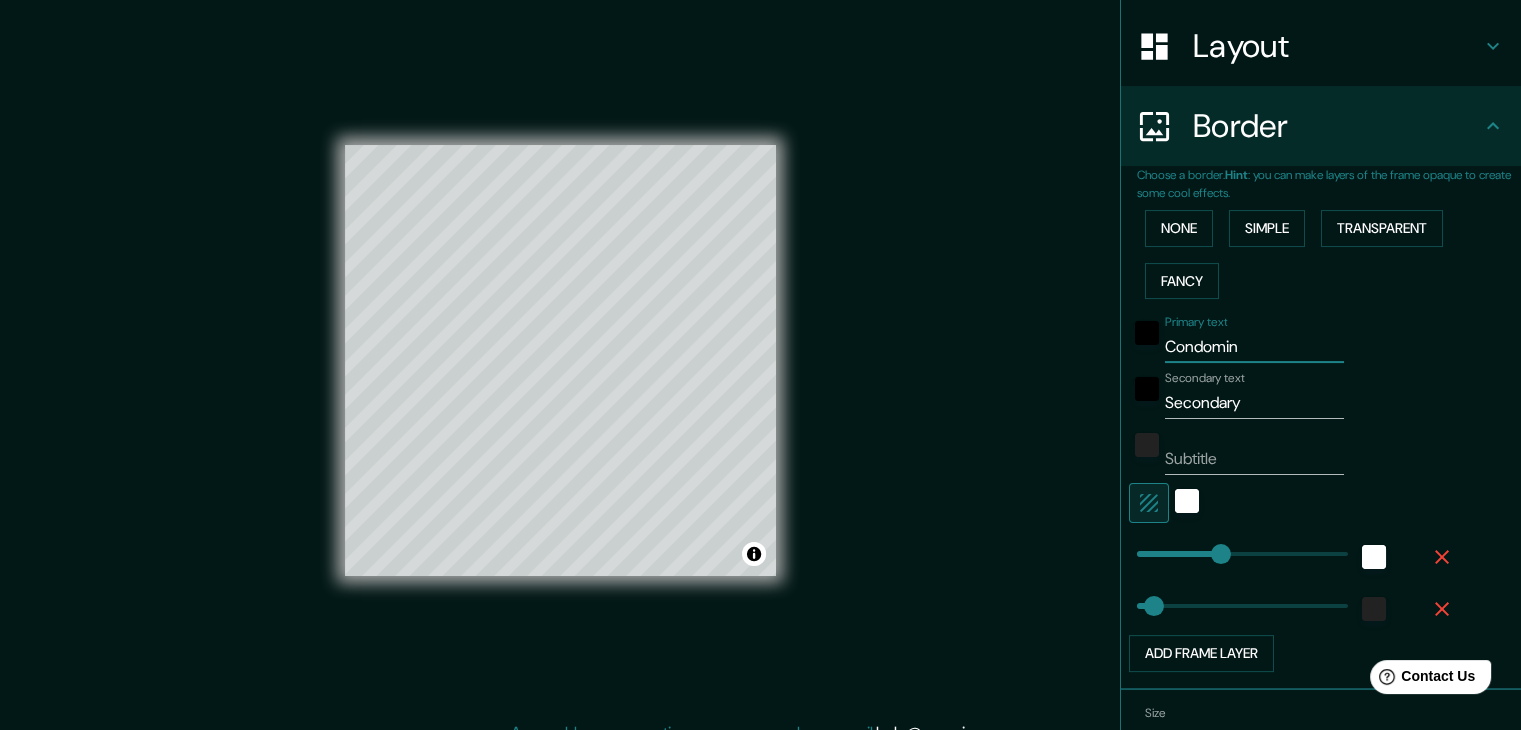 type on "172" 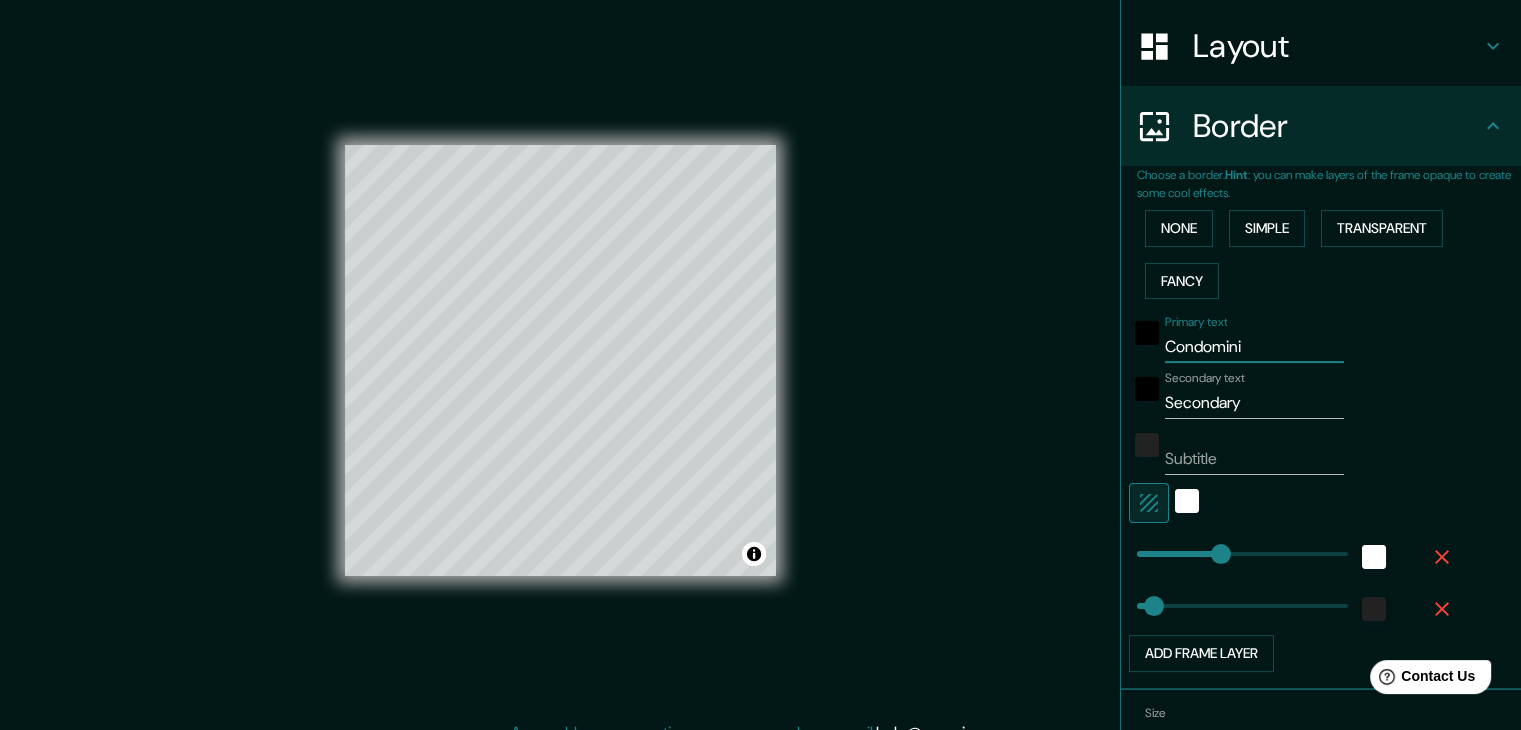 type on "172" 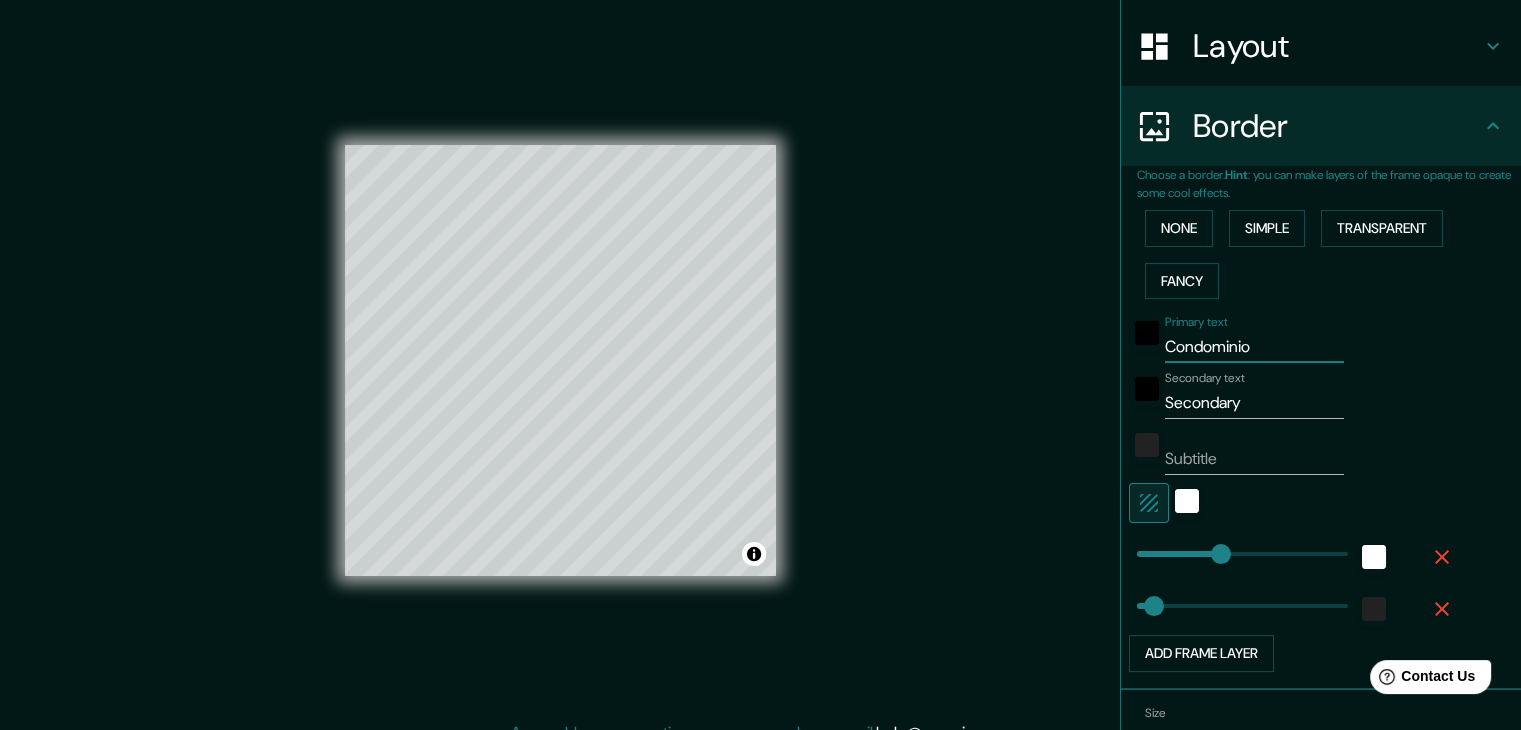 type on "172" 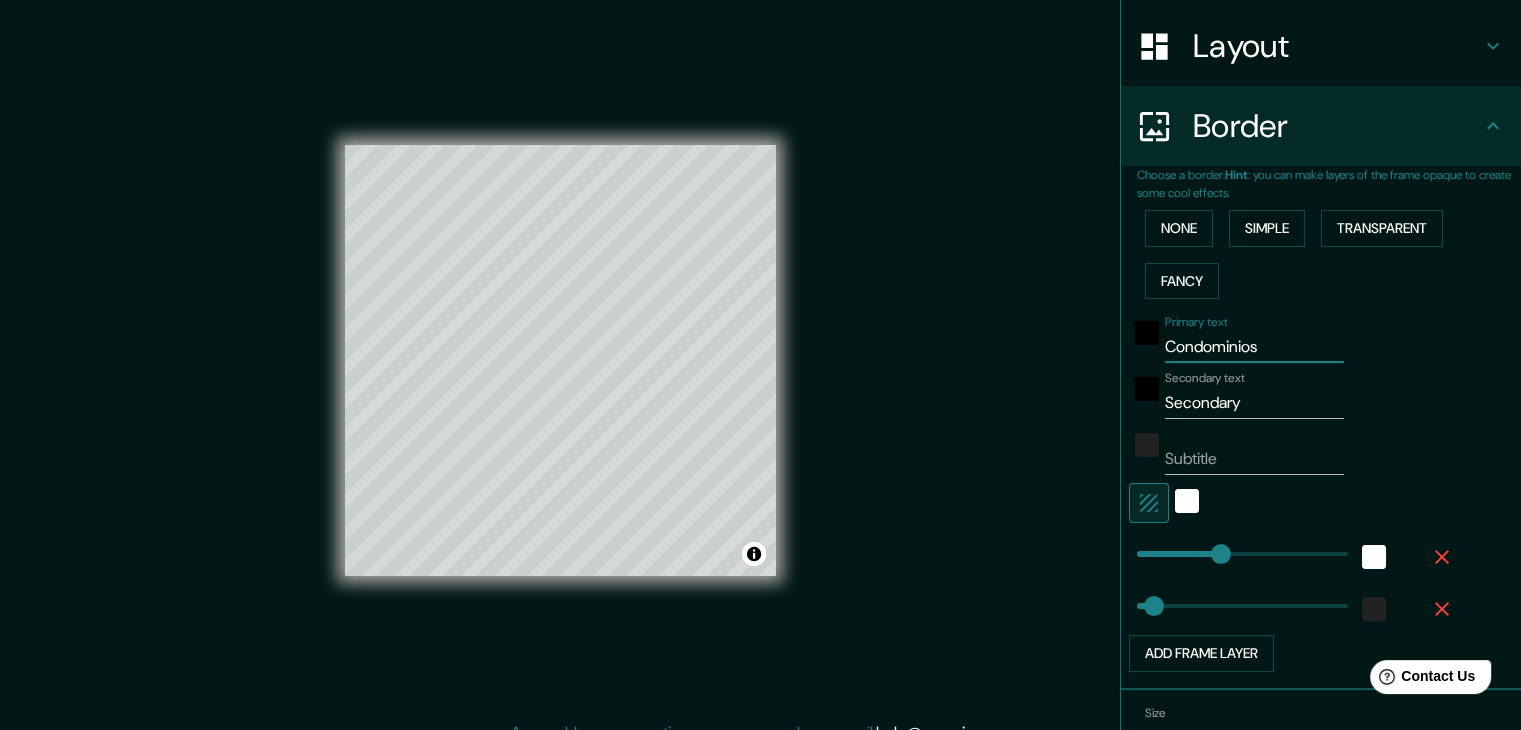 type on "Condominios" 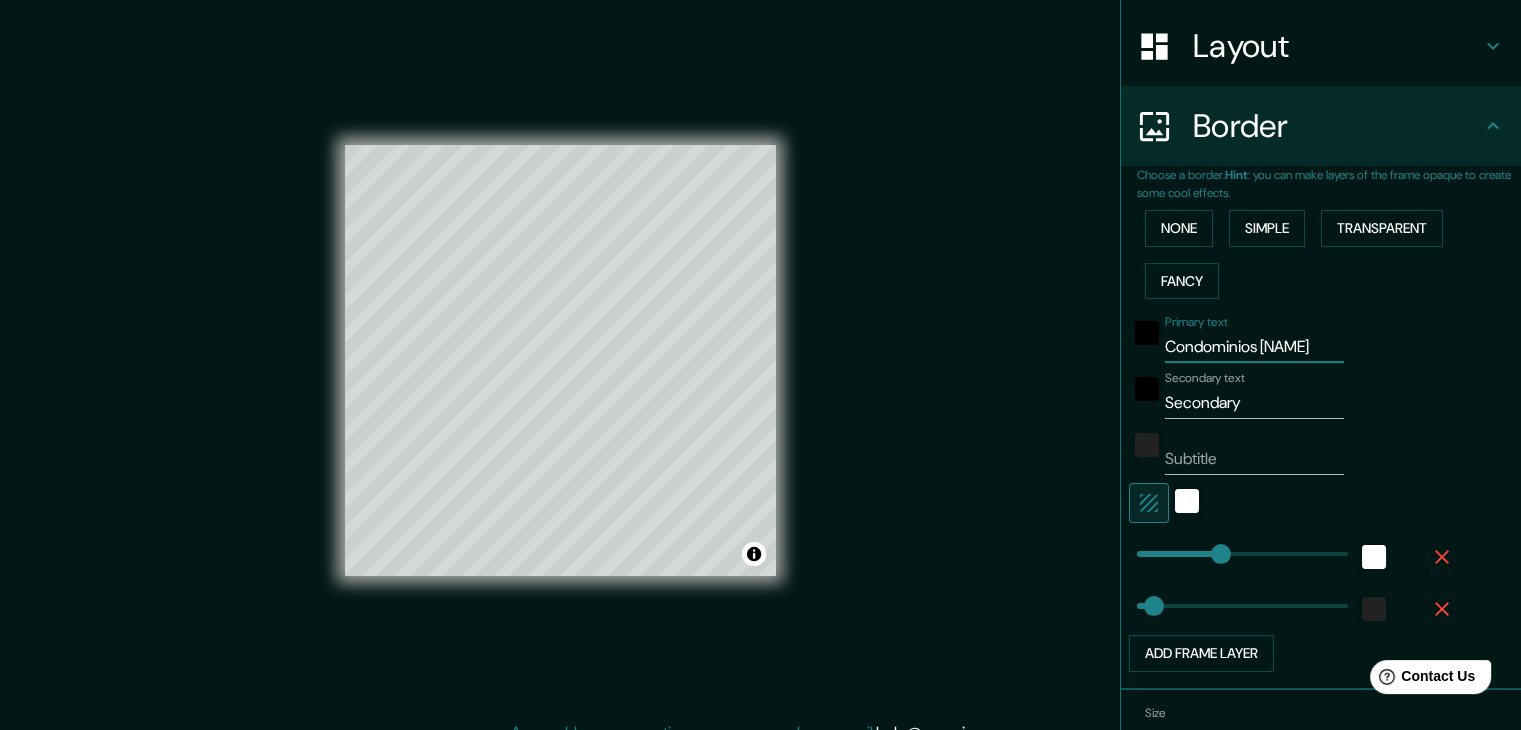 type on "172" 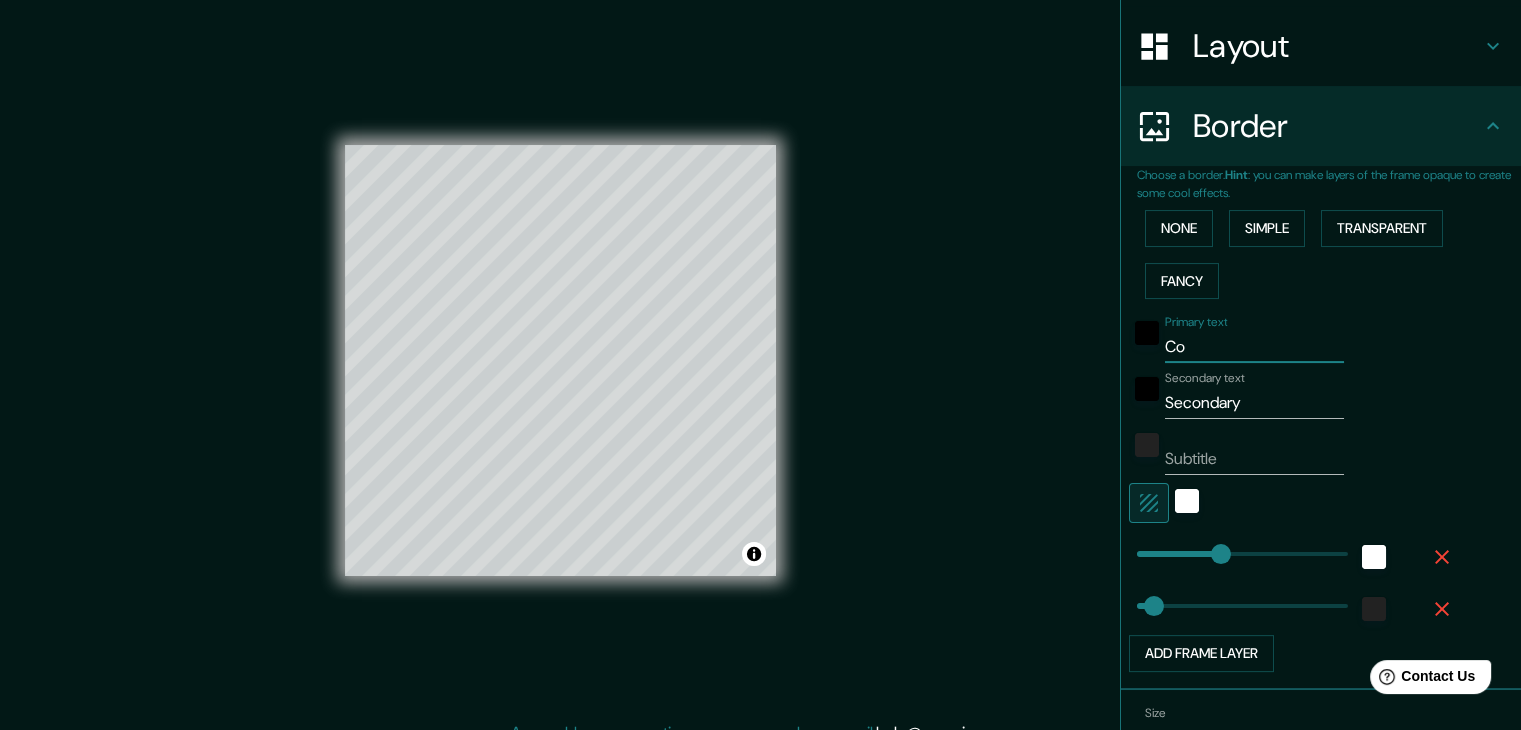 type on "C" 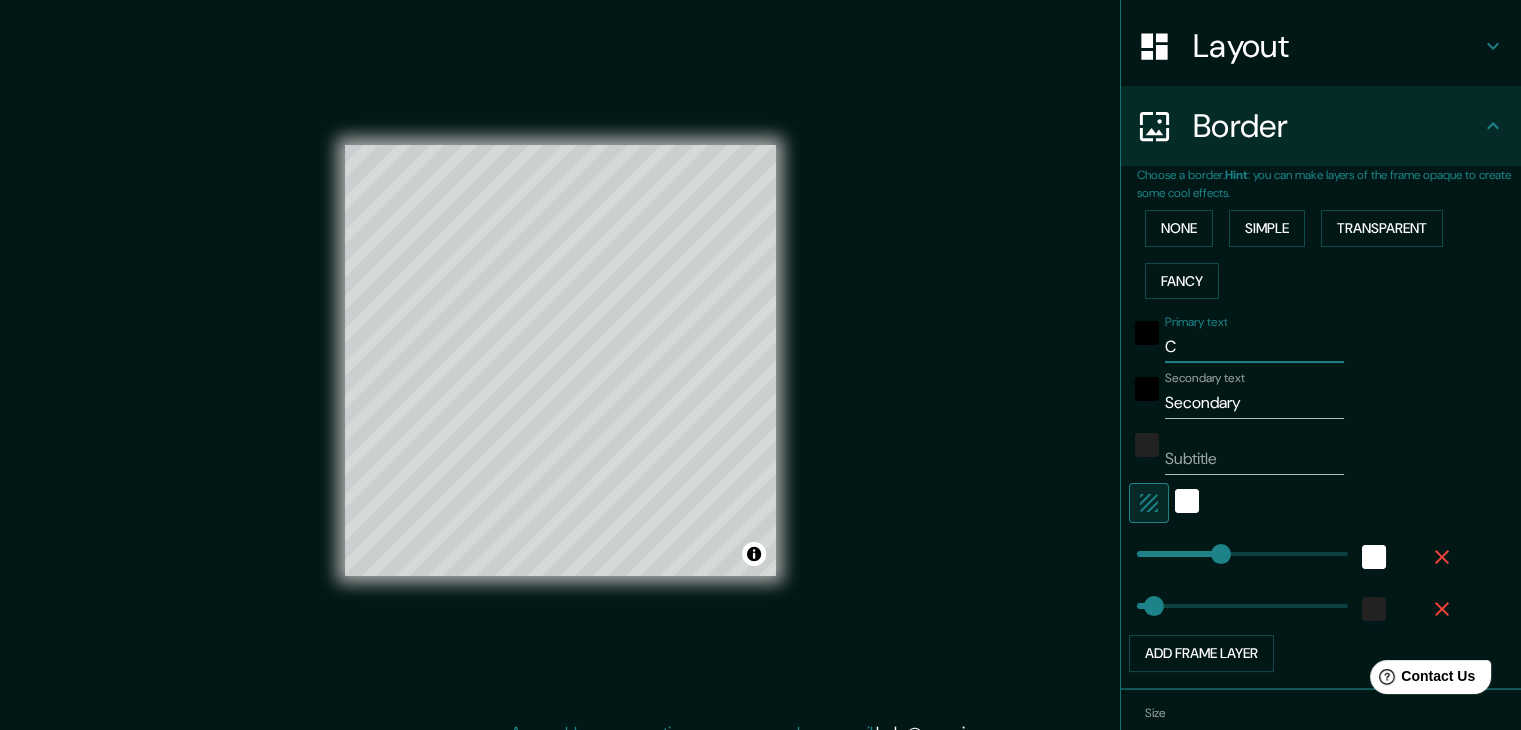 type 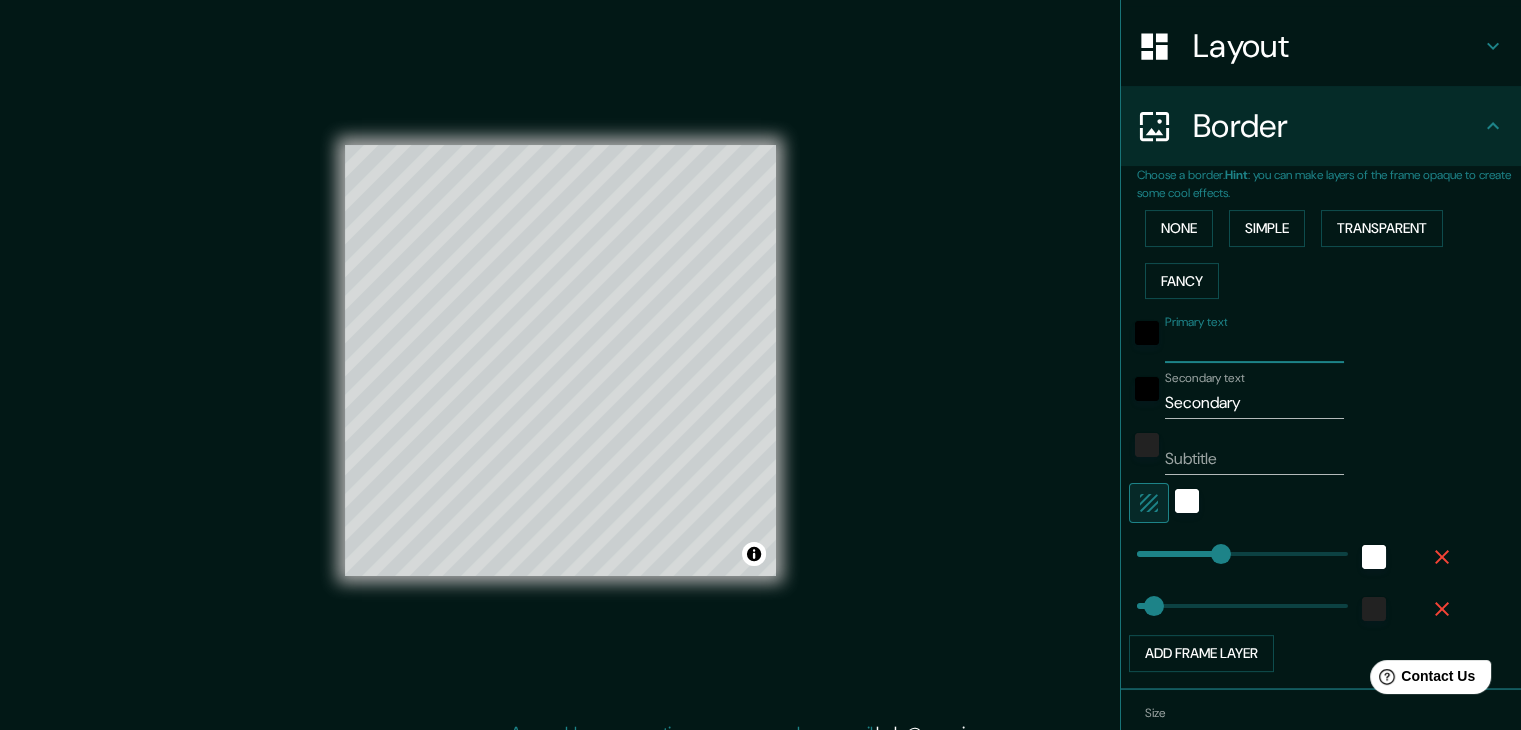 type on "172" 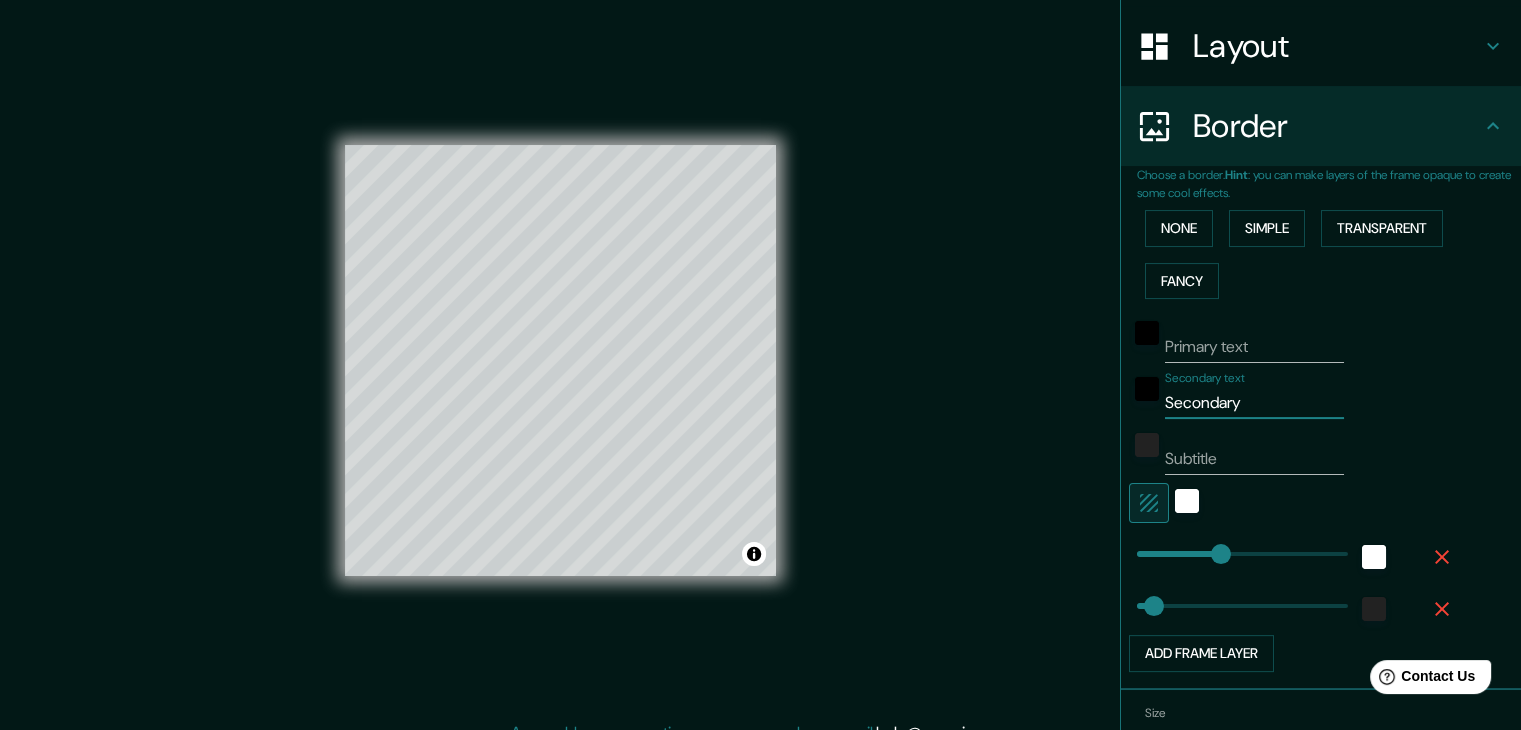 click on "Secondary" at bounding box center [1254, 403] 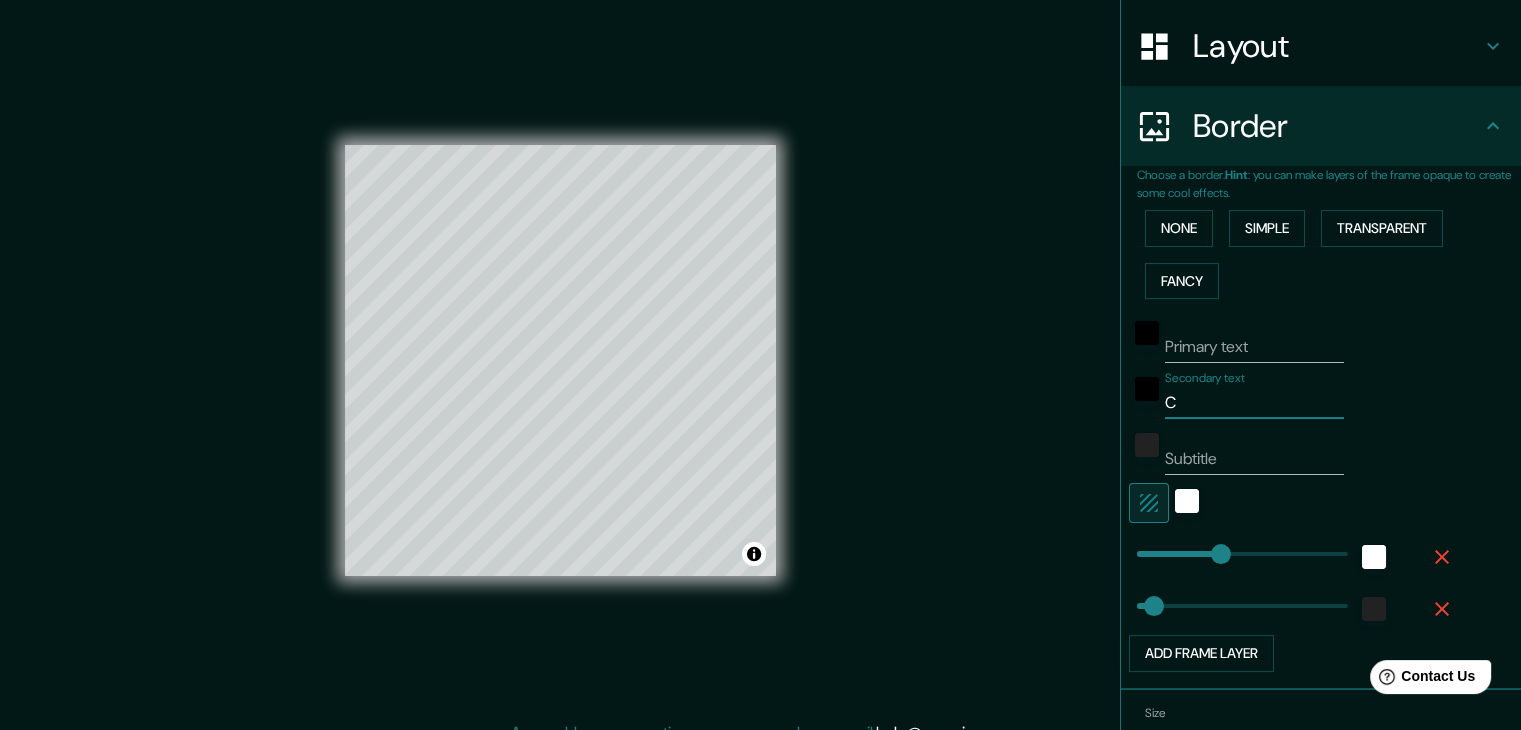 type on "Co" 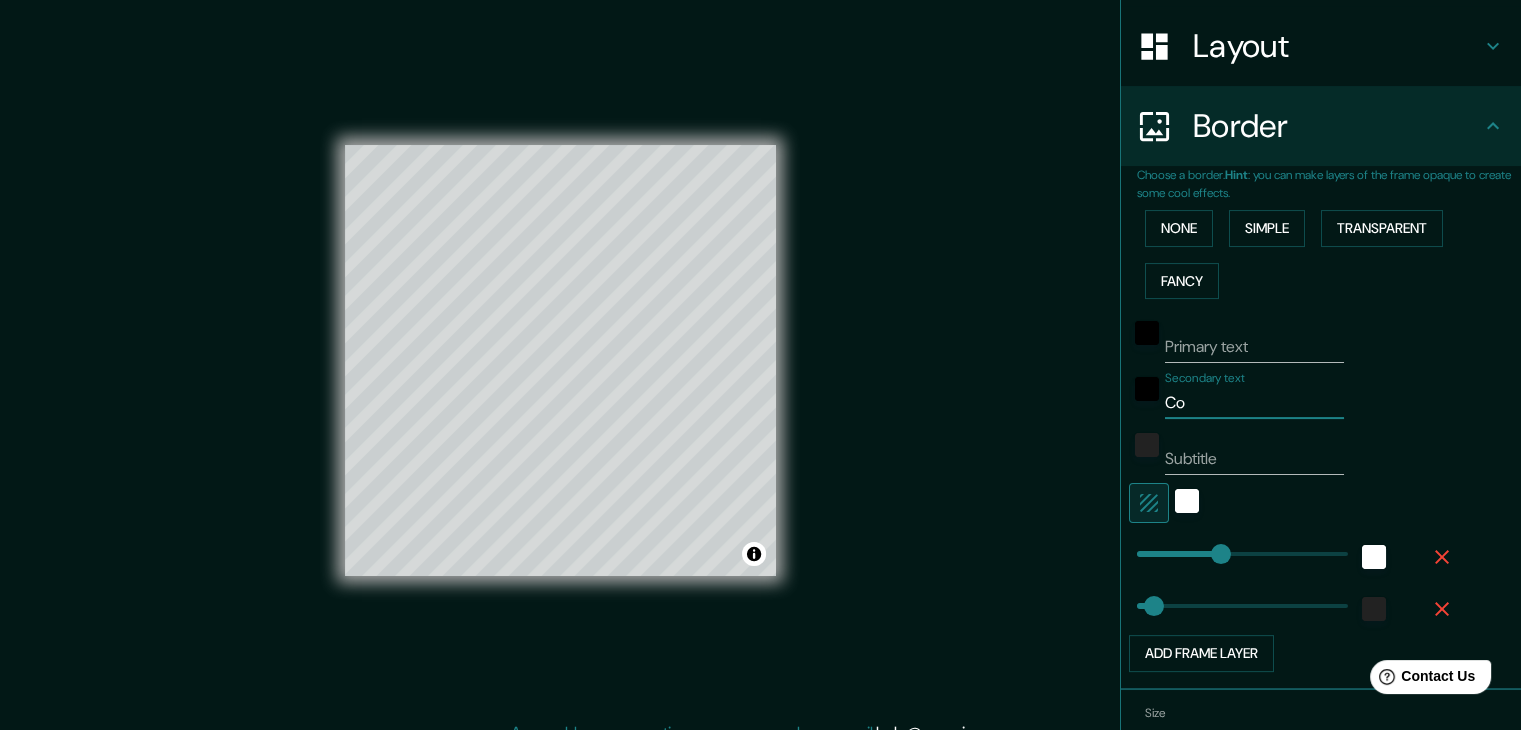 type on "172" 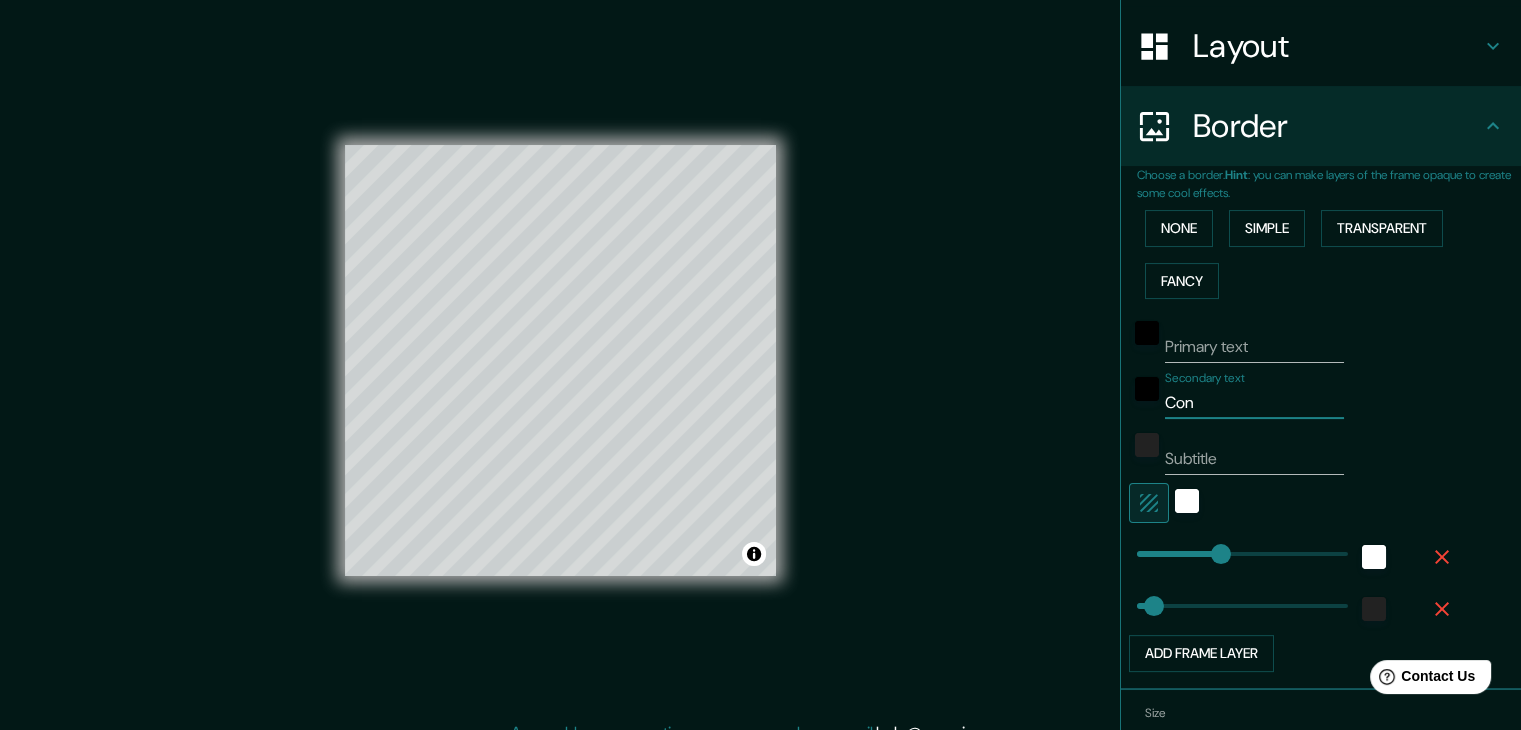 type on "Cond" 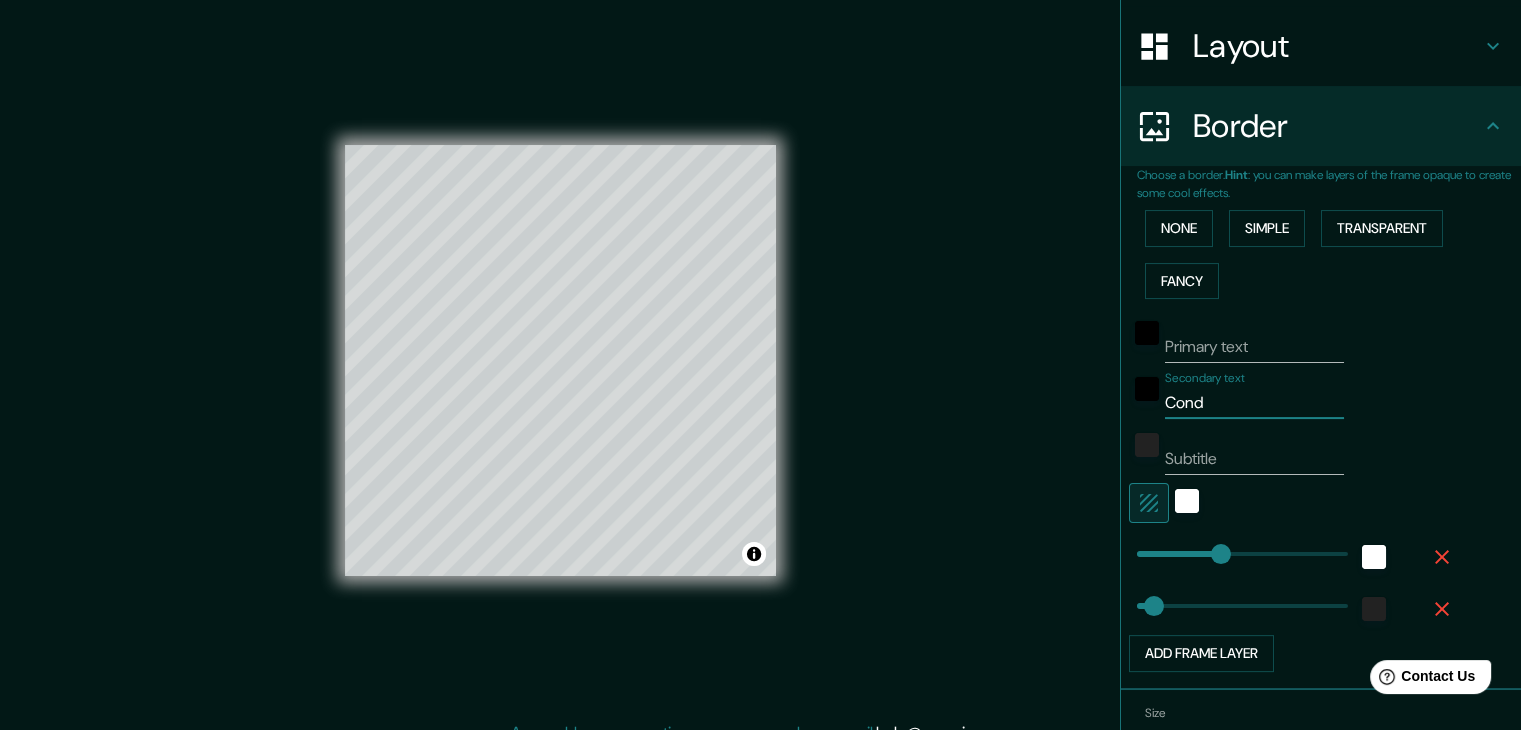 type on "Condo" 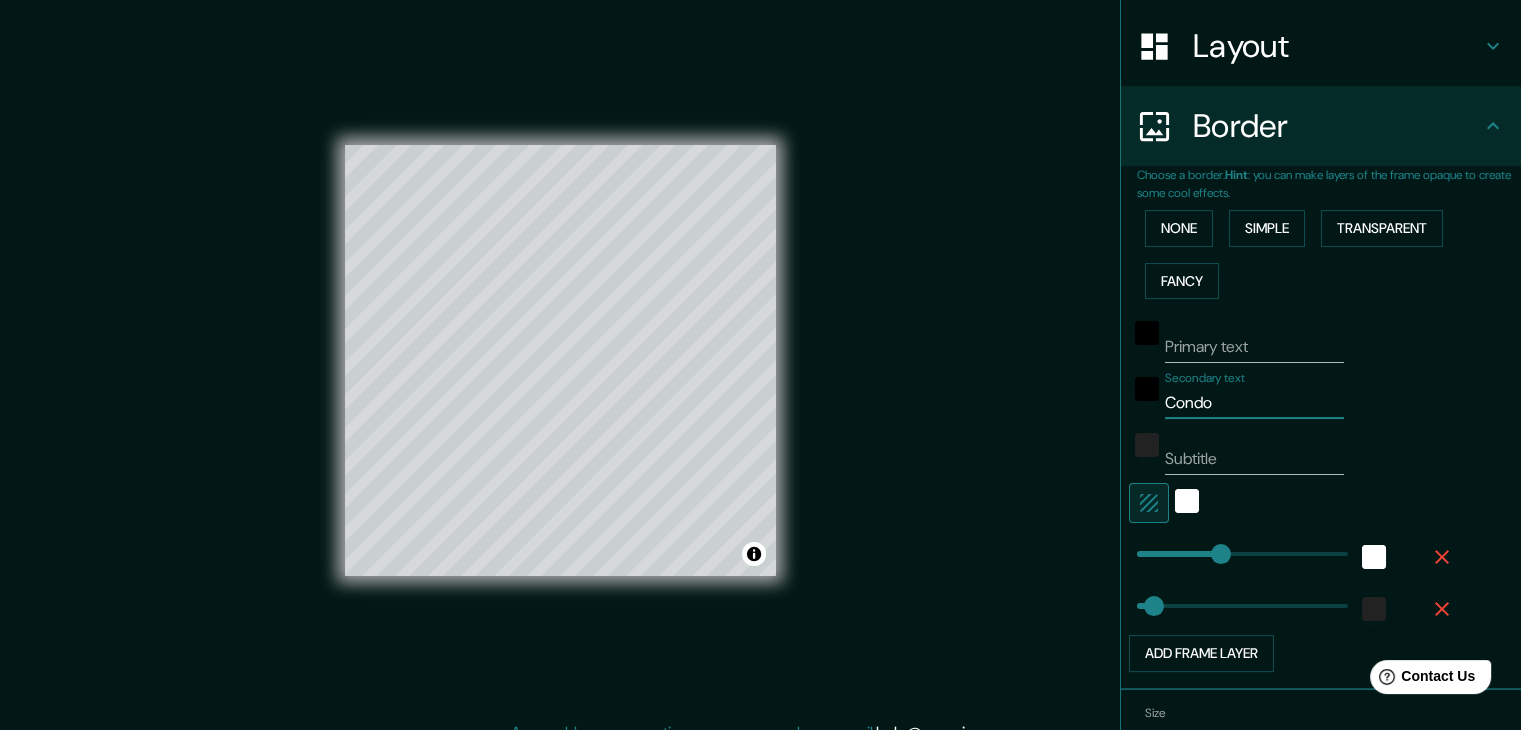 type on "Condom" 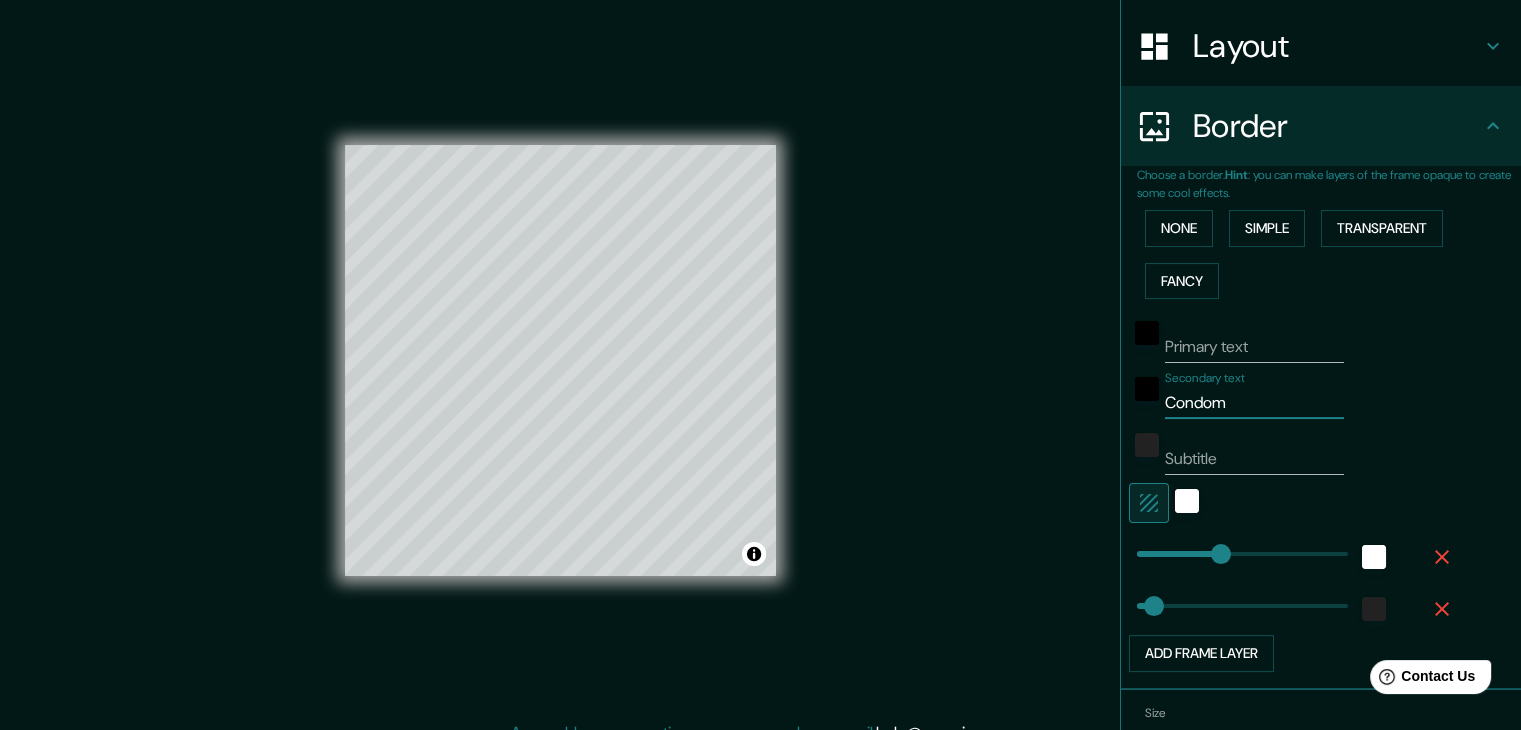 type on "172" 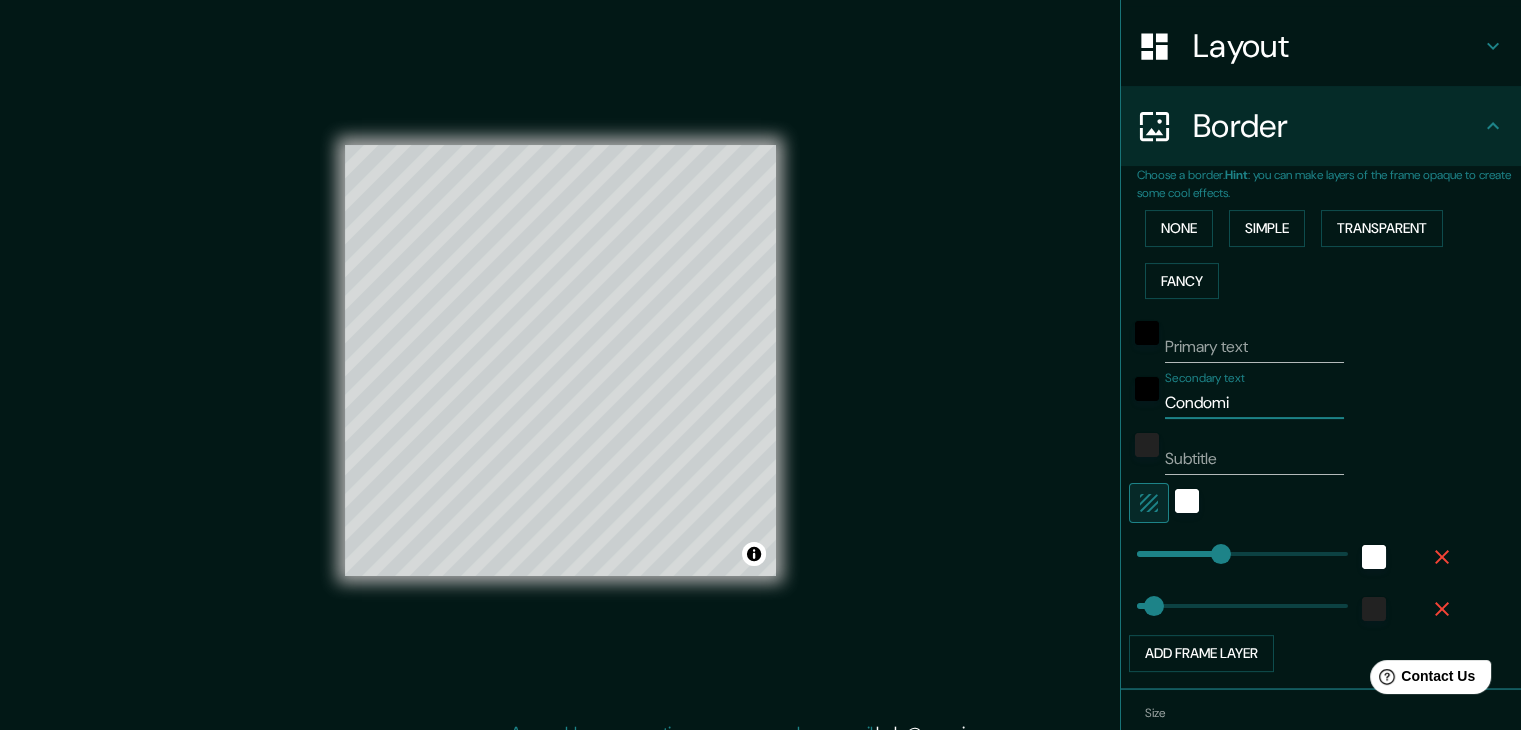 type on "172" 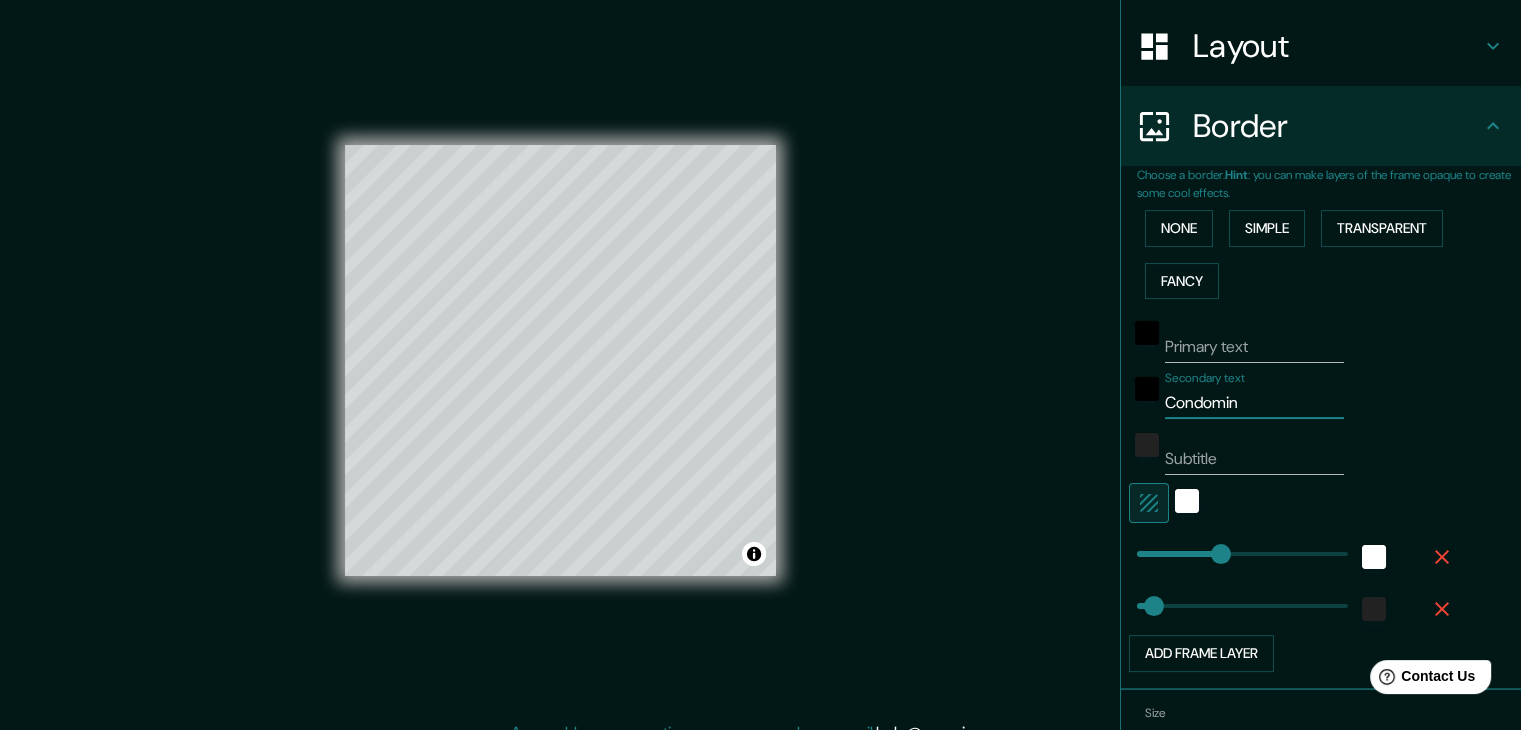 type on "Condomini" 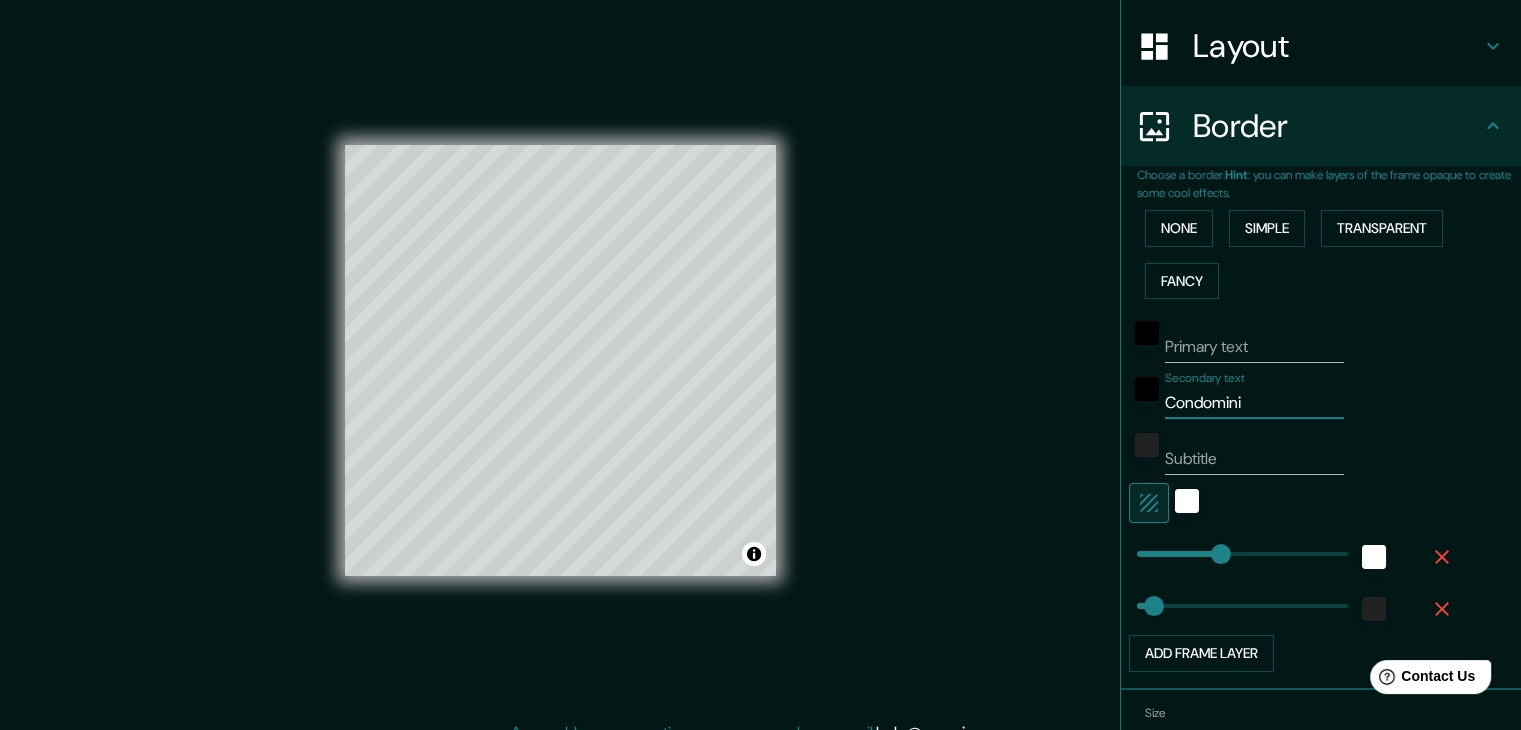 type on "172" 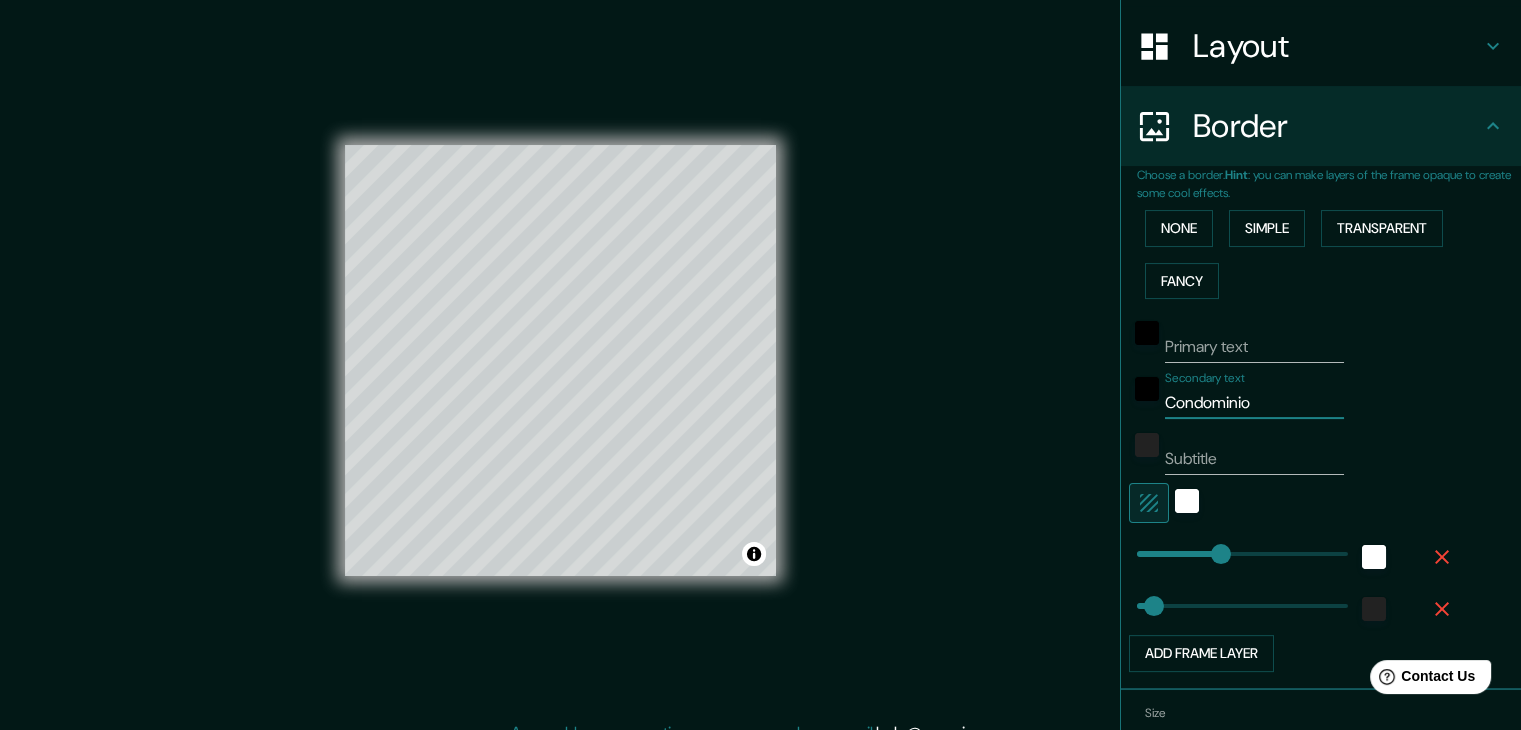 type on "Condominios" 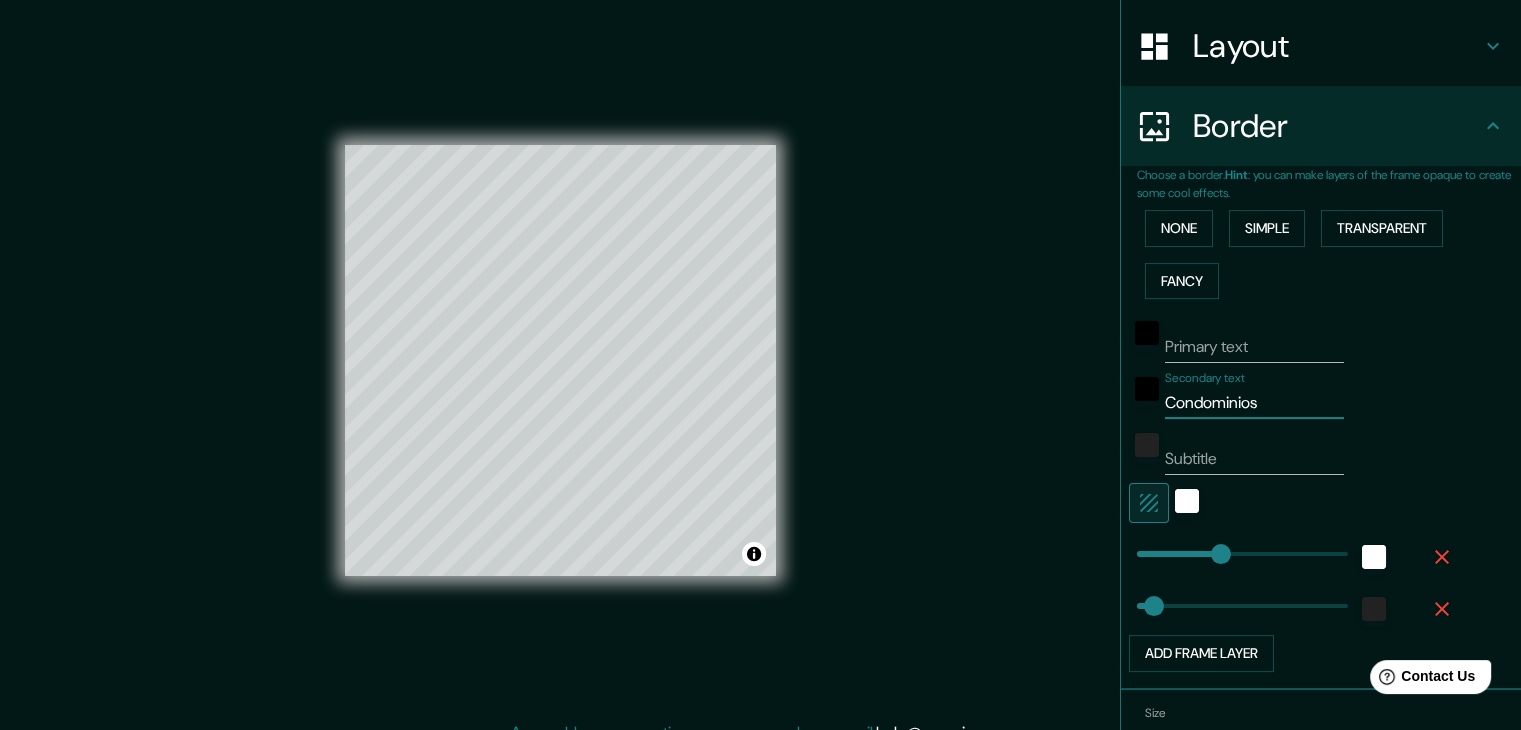 type on "Condominios" 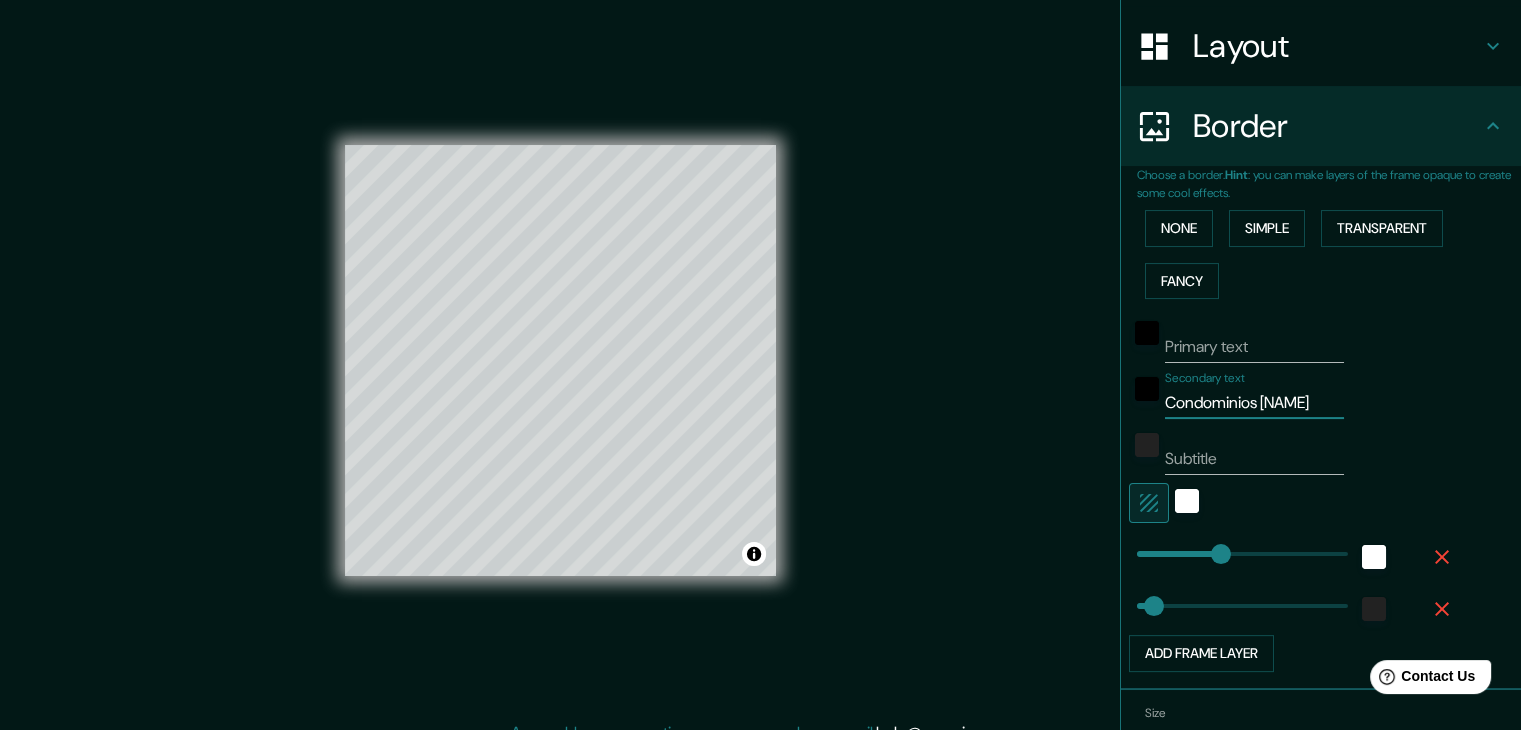 type on "Condominios Sa" 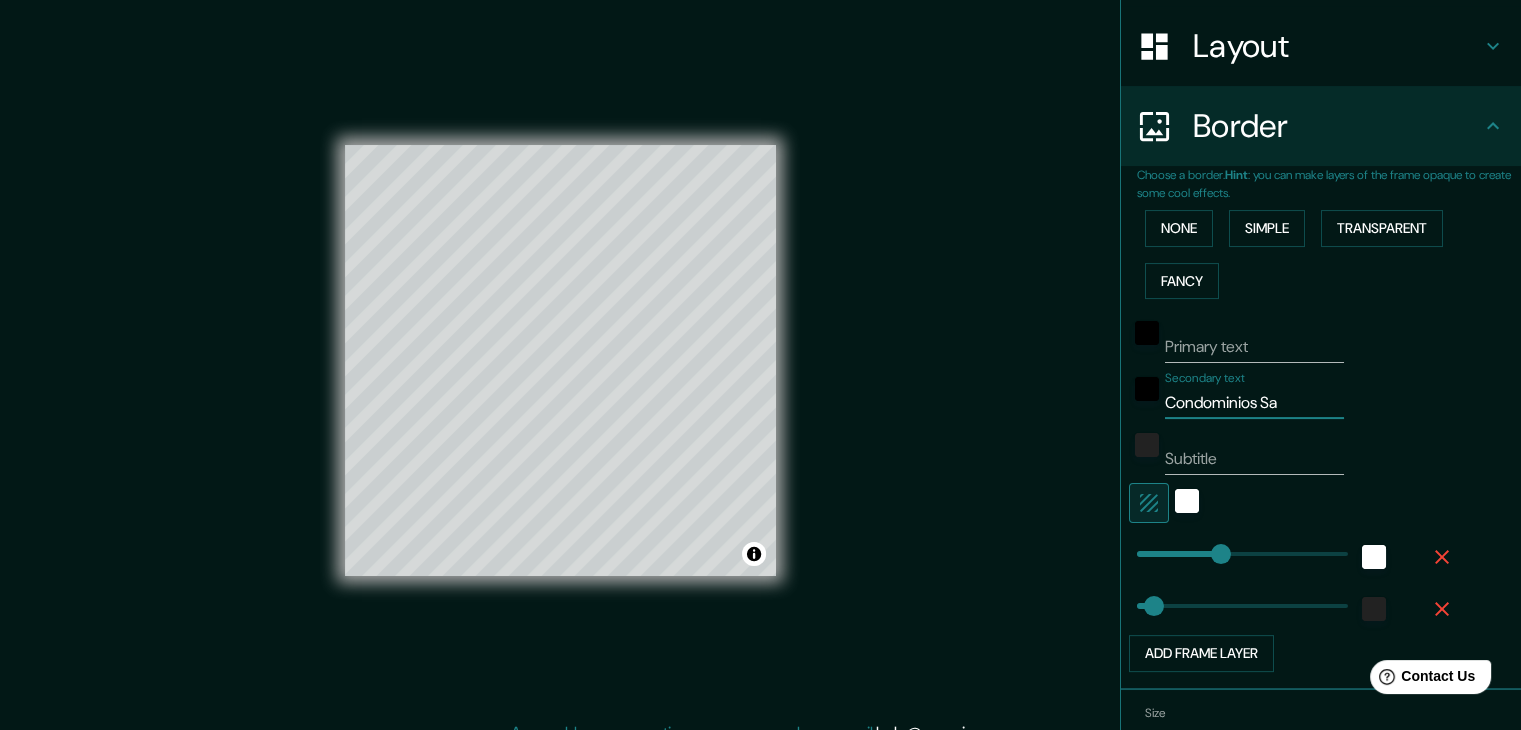 type on "Condominios [NAME]" 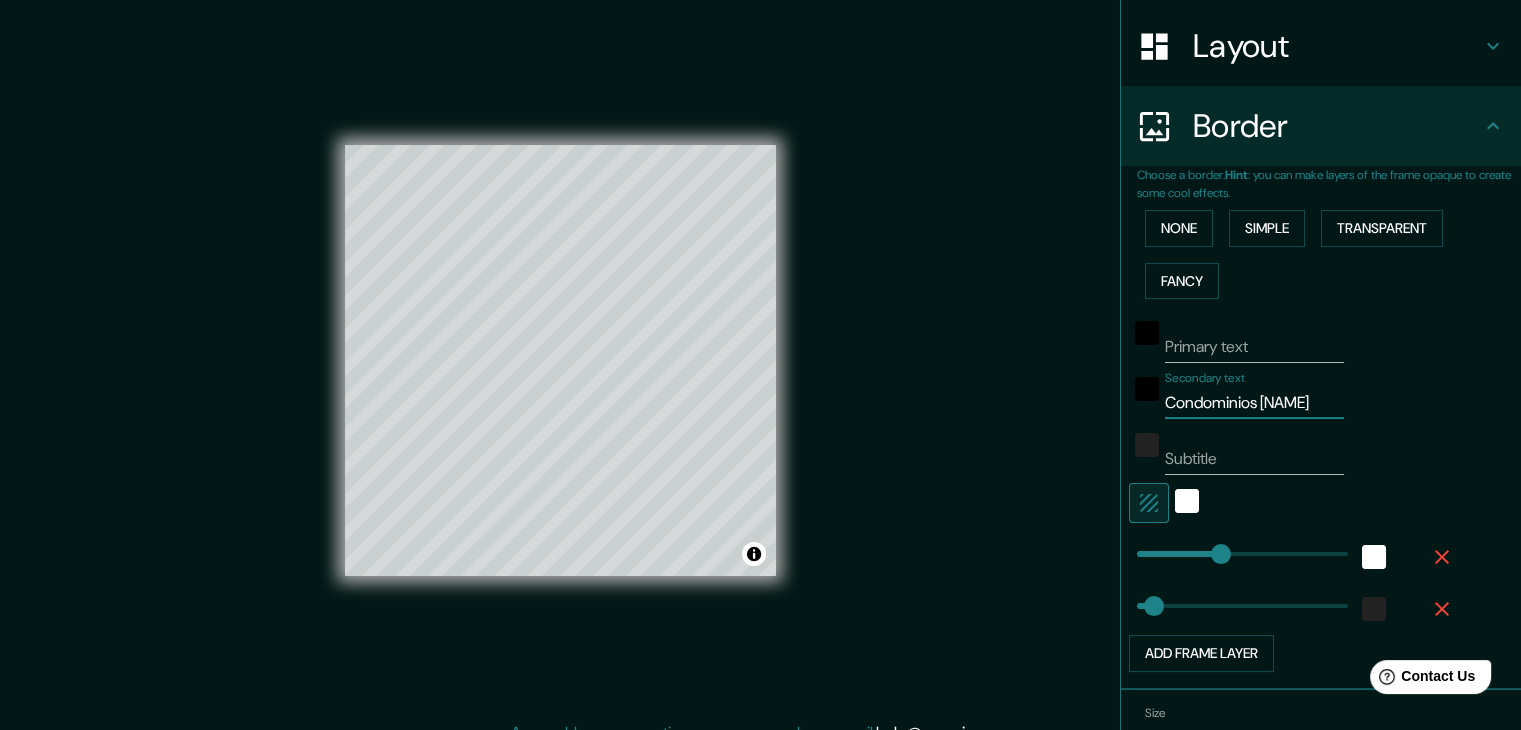 type on "Condominios Sant" 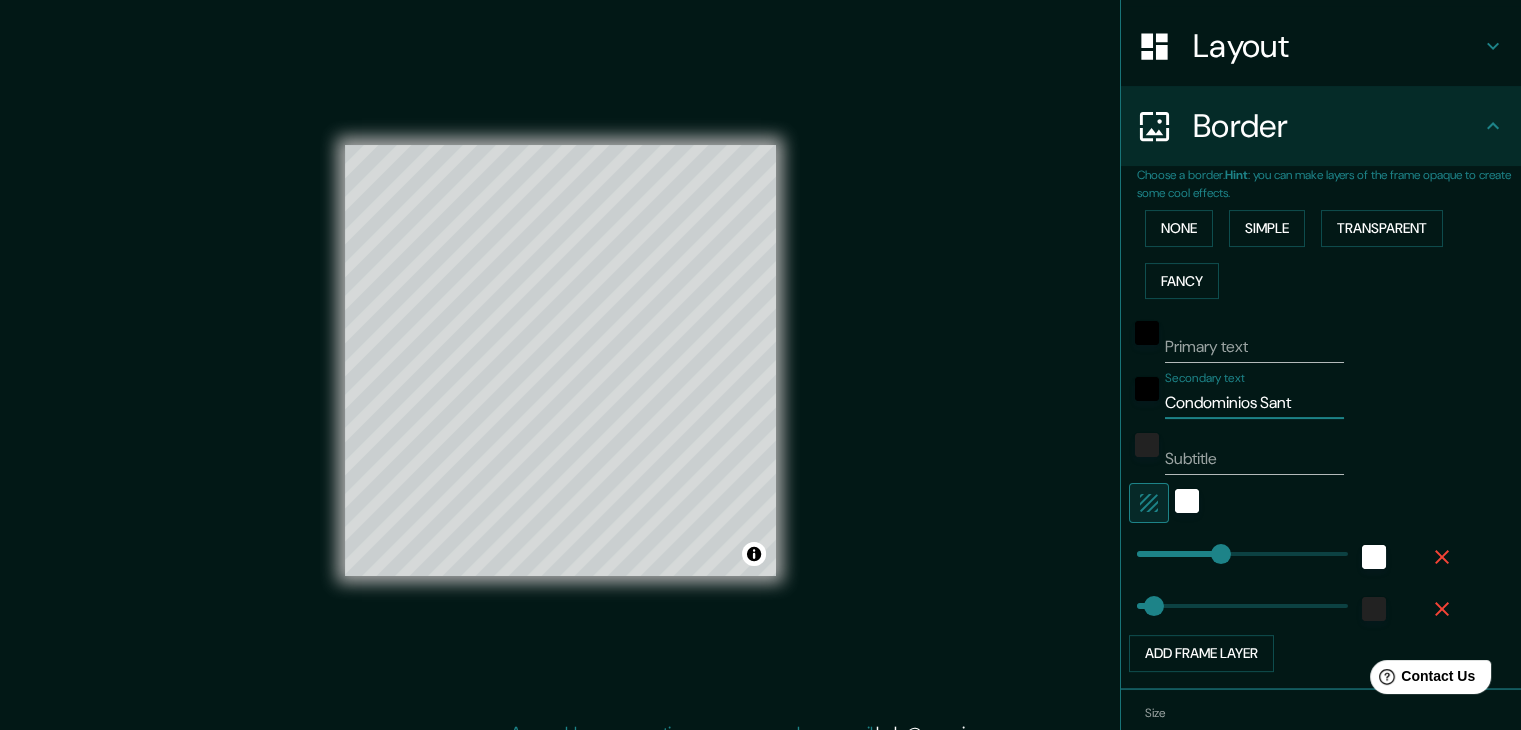type on "Condominios [NAME]" 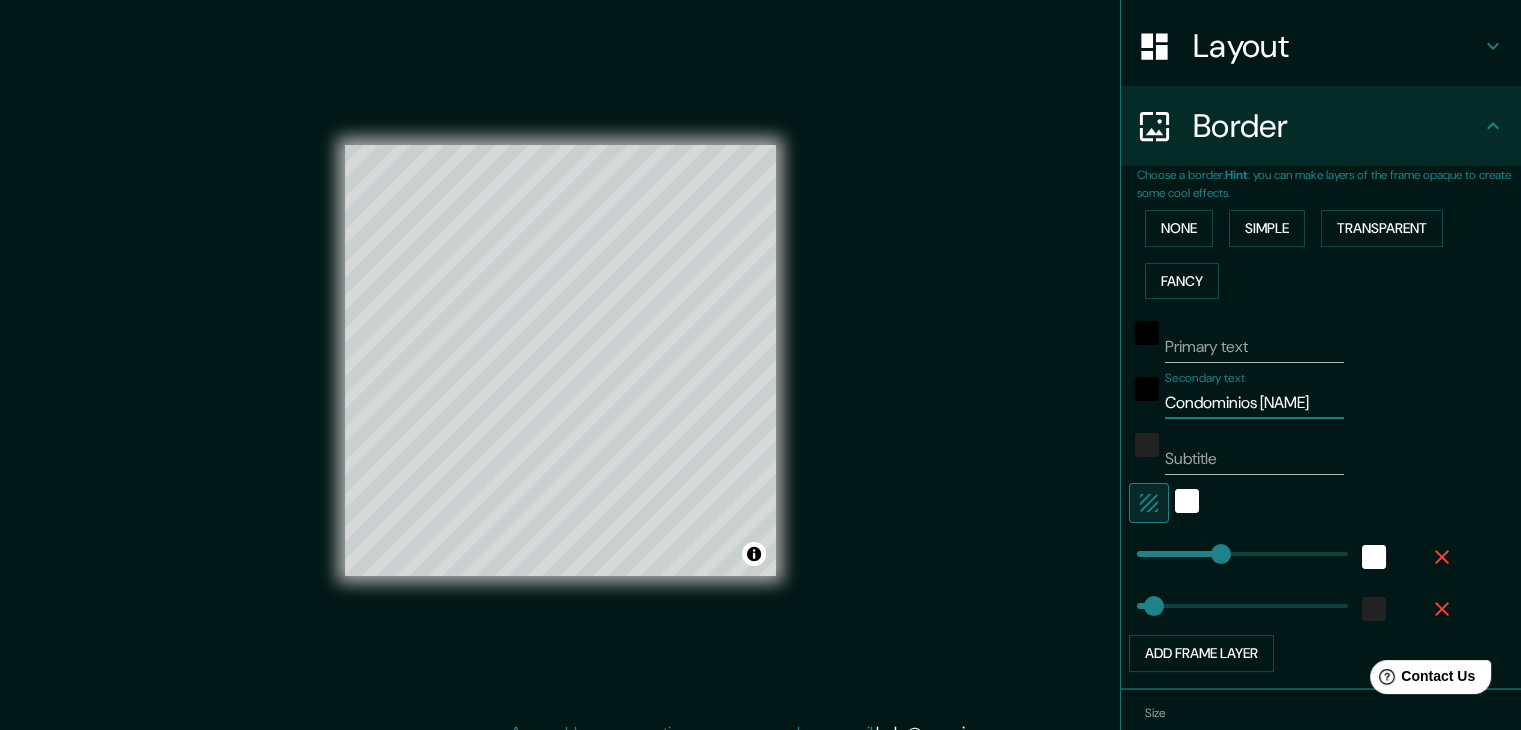 type on "Condominios [NAME]" 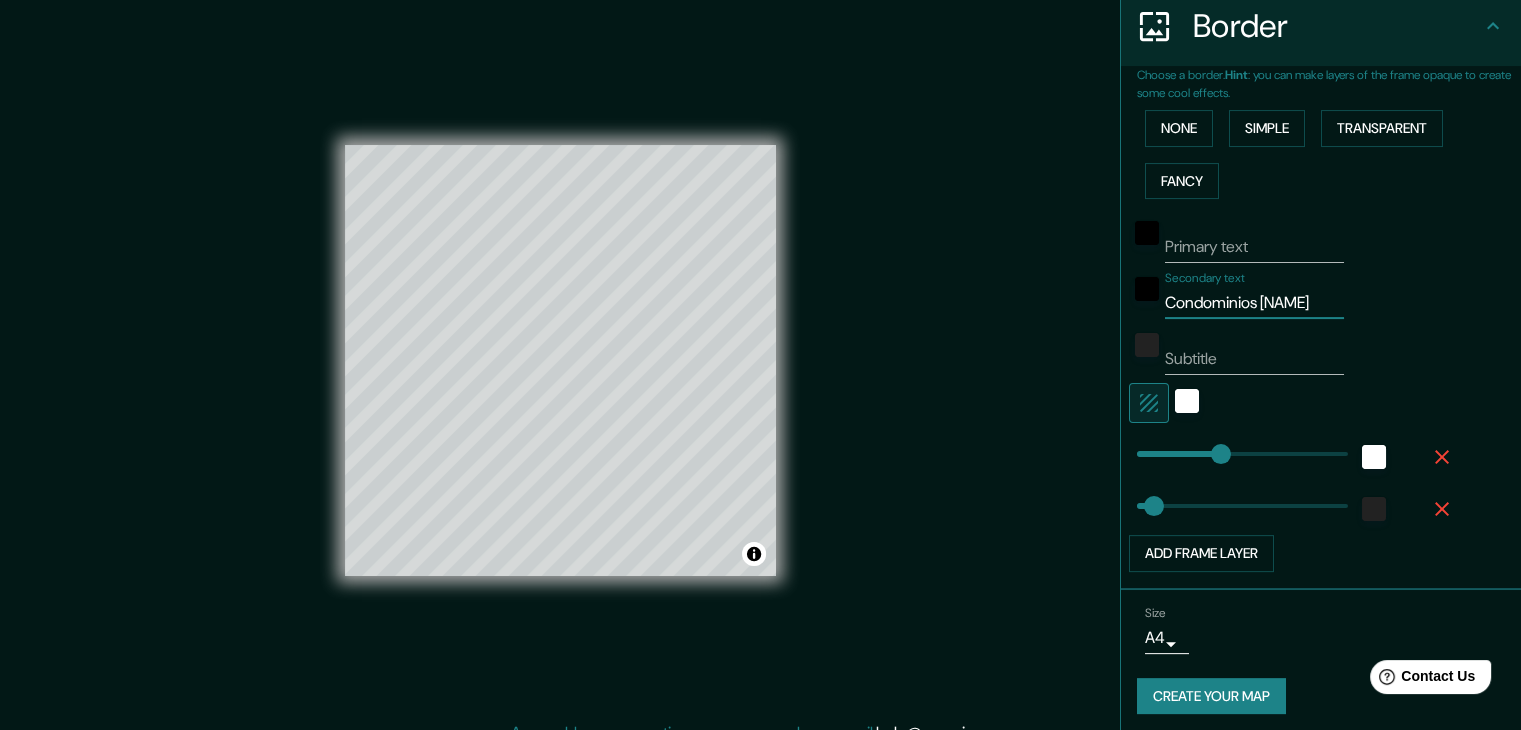 scroll, scrollTop: 405, scrollLeft: 0, axis: vertical 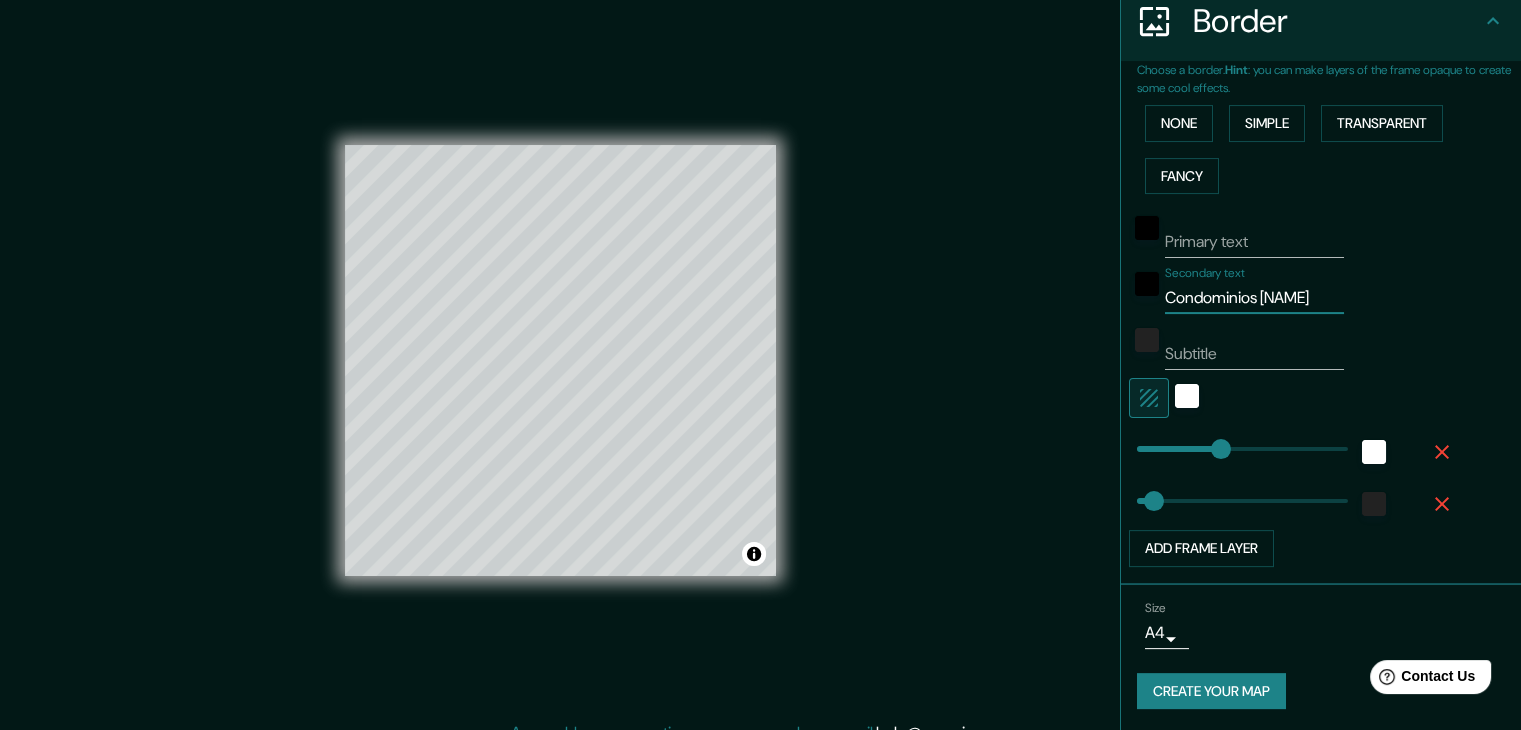 type on "172" 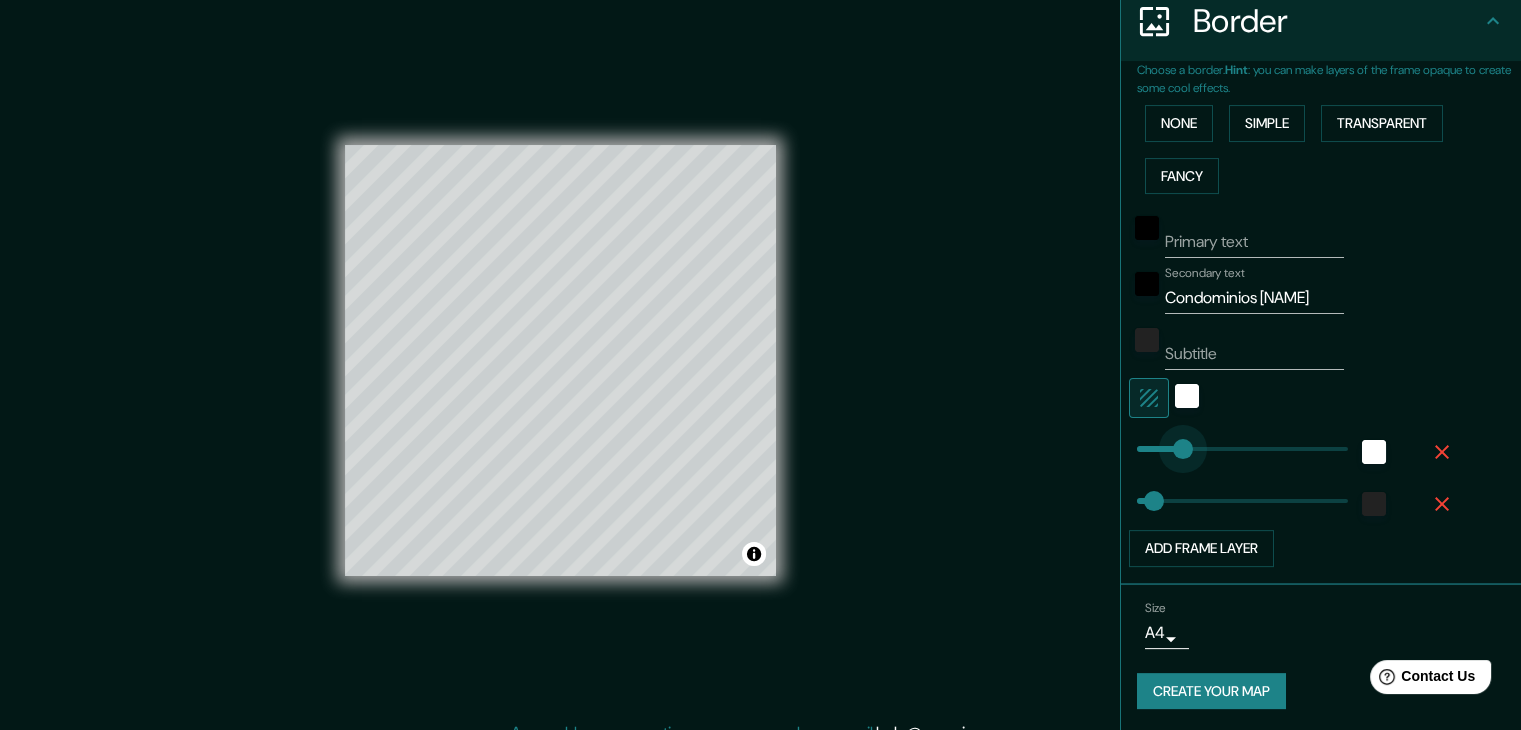 type on "79" 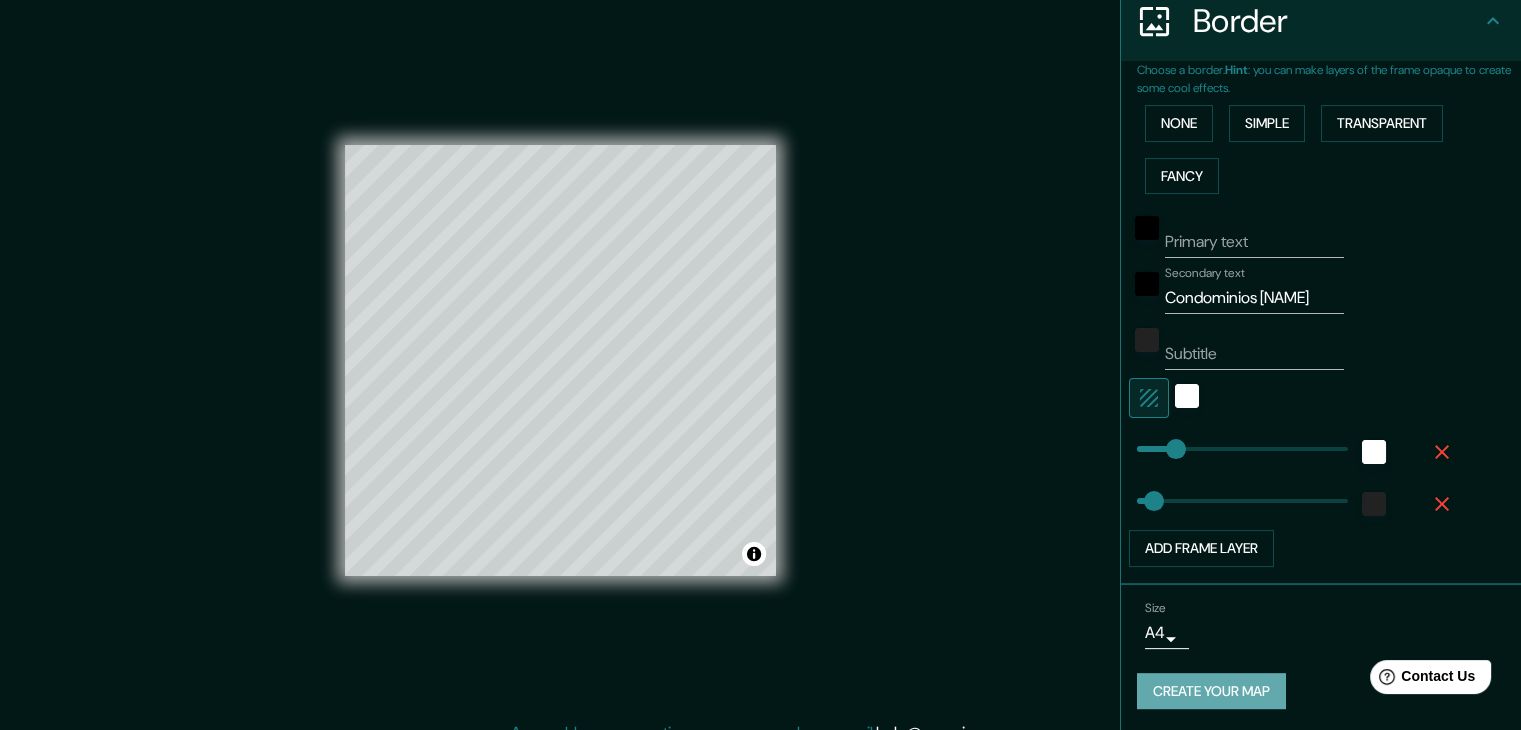 click on "Create your map" at bounding box center (1211, 691) 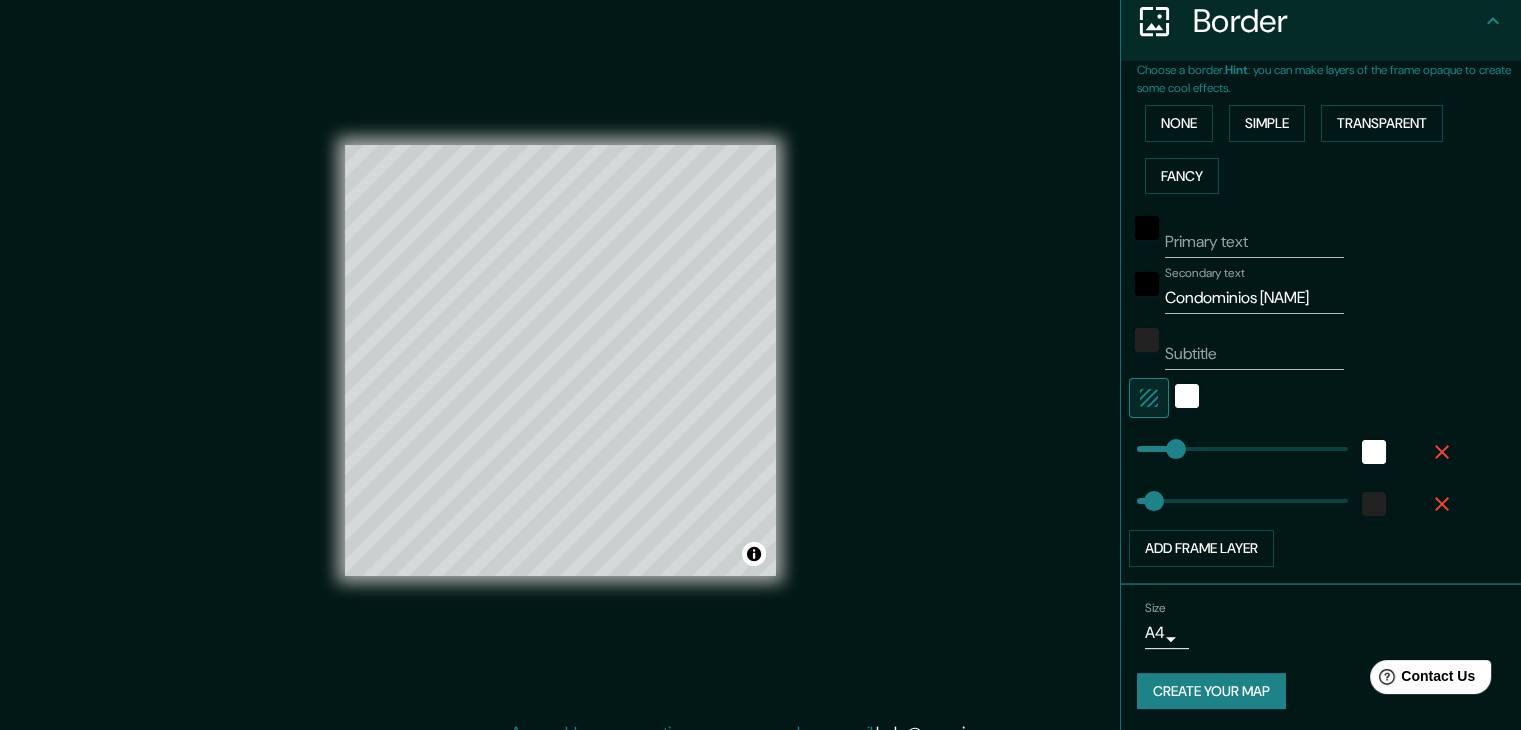 scroll, scrollTop: 0, scrollLeft: 0, axis: both 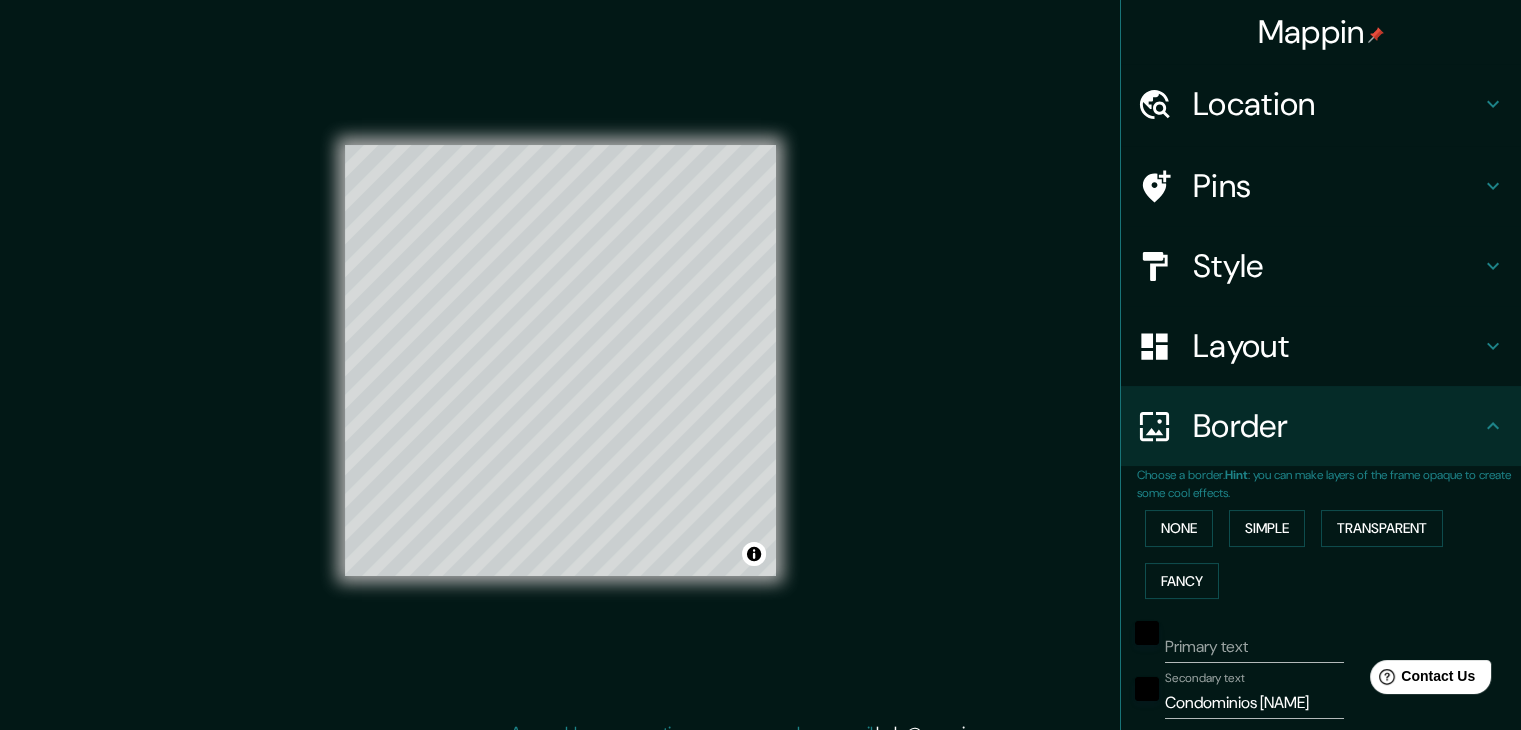 click on "Style" at bounding box center (1337, 266) 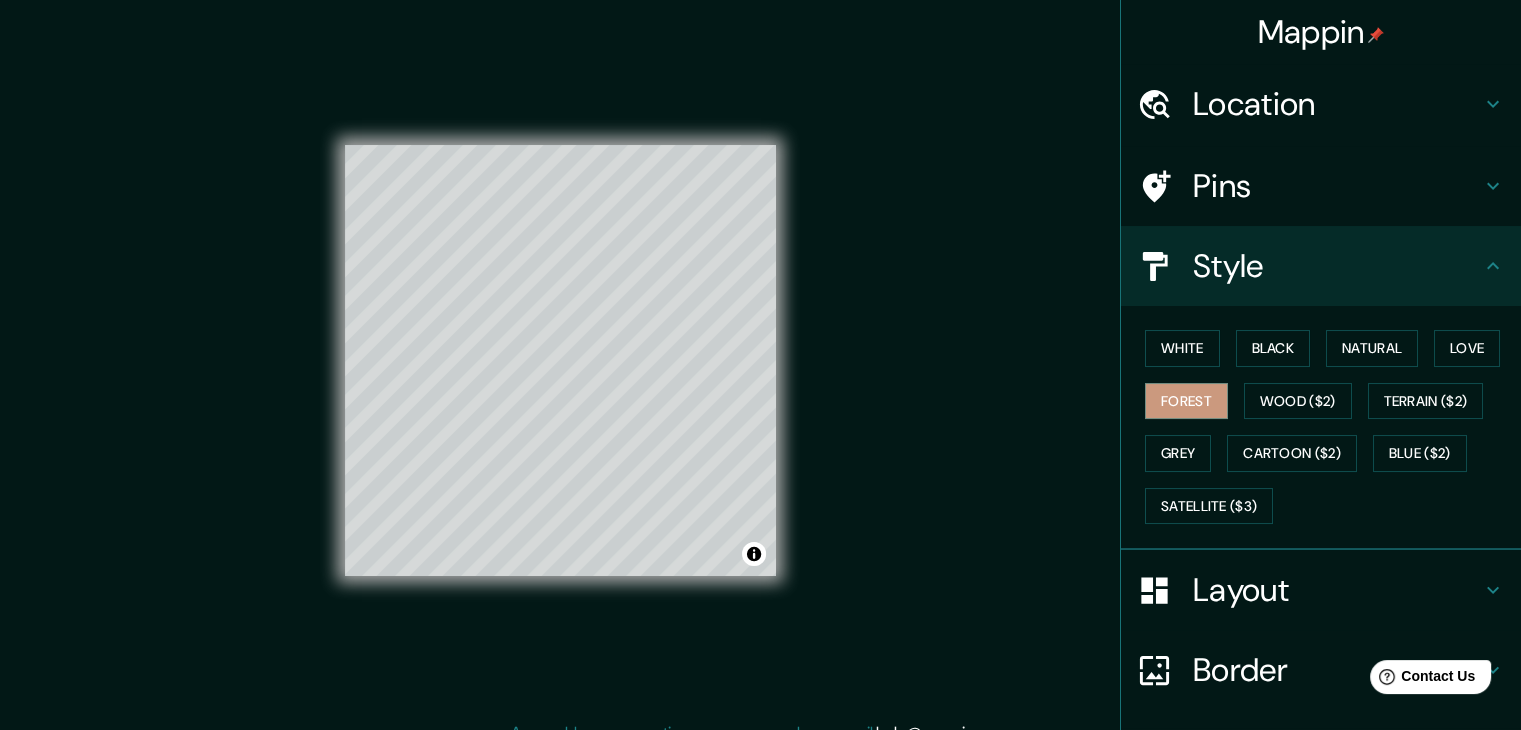 click on "Style" at bounding box center [1337, 266] 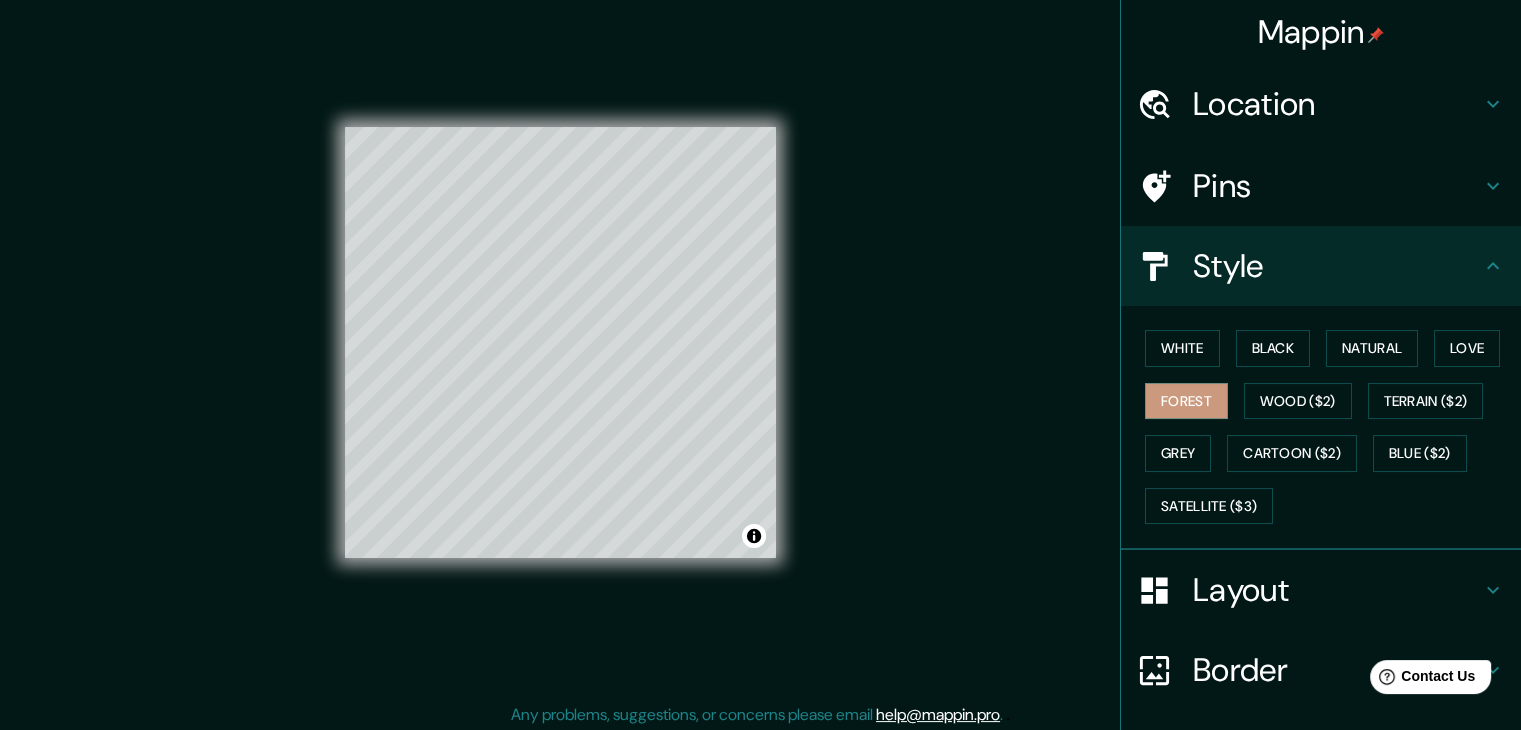 scroll, scrollTop: 23, scrollLeft: 0, axis: vertical 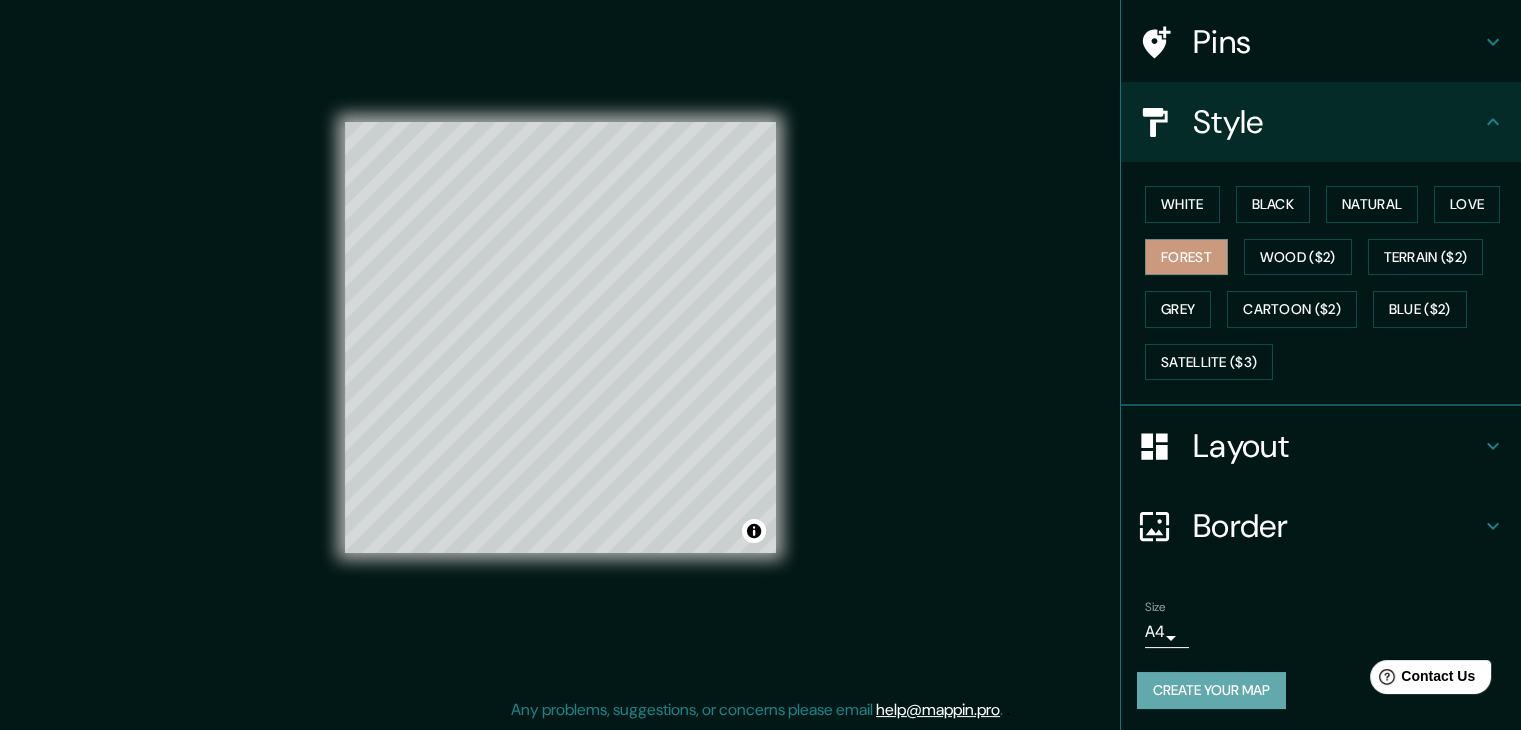 click on "Create your map" at bounding box center [1211, 690] 